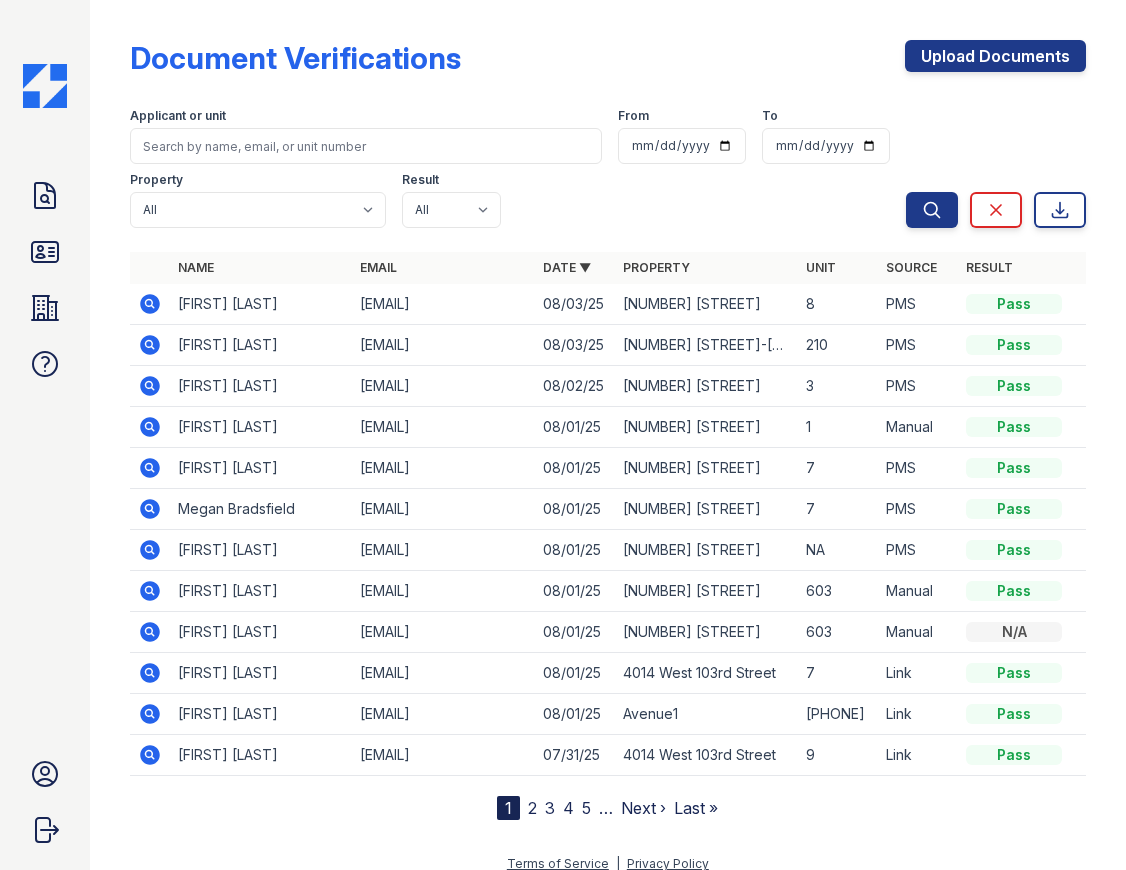scroll, scrollTop: 0, scrollLeft: 0, axis: both 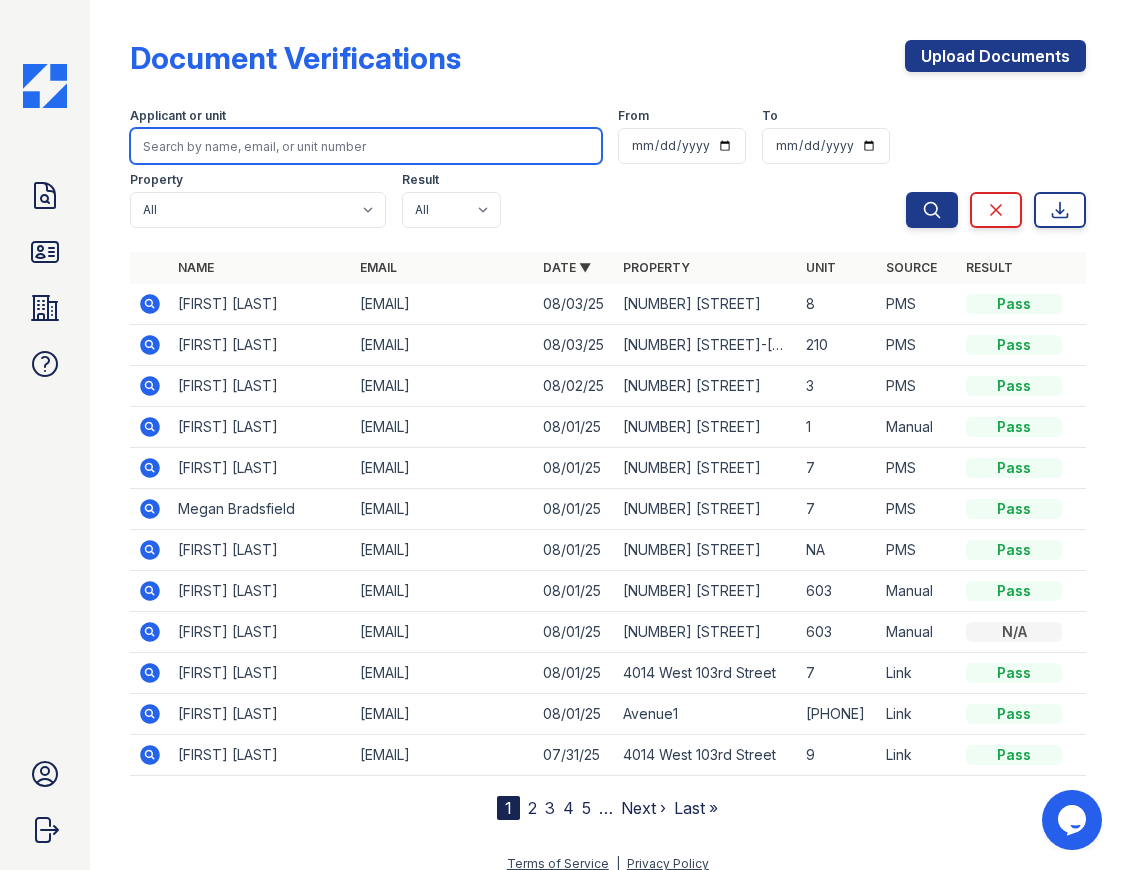 click at bounding box center (366, 146) 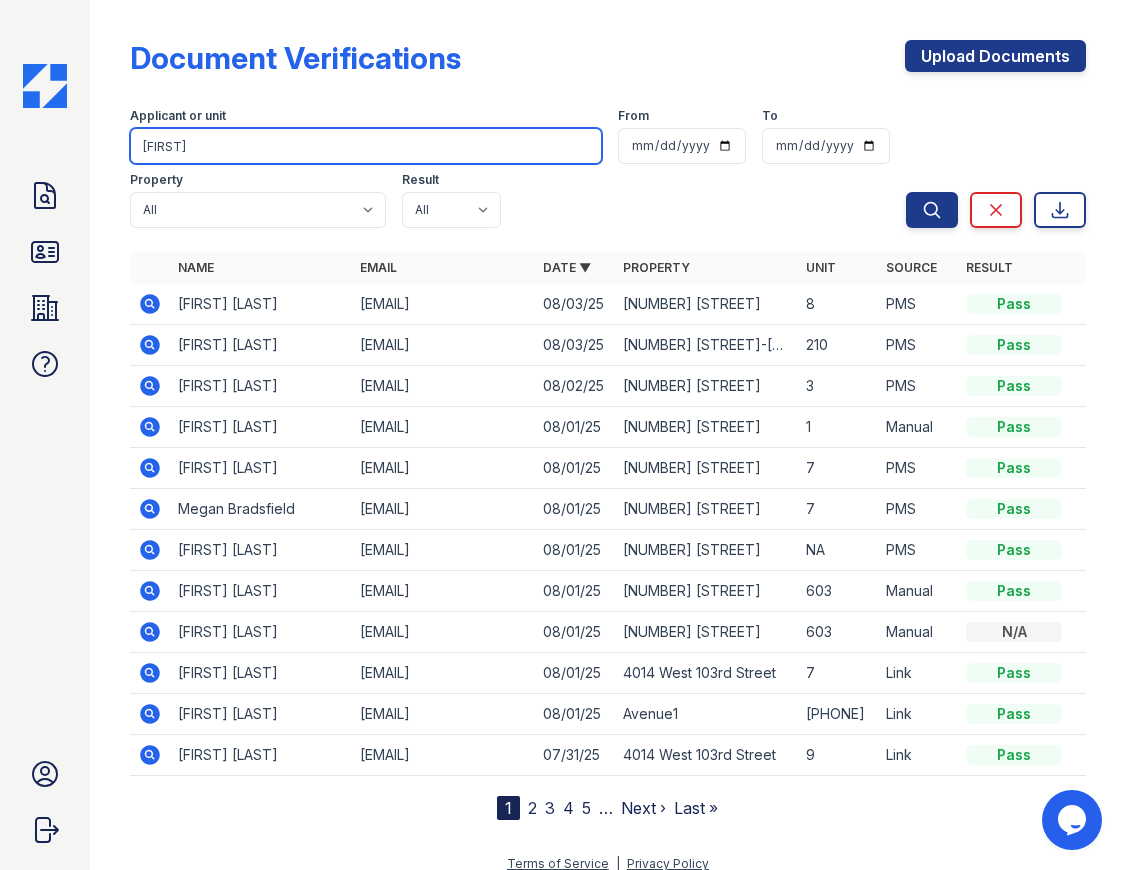 type on "[FIRST]" 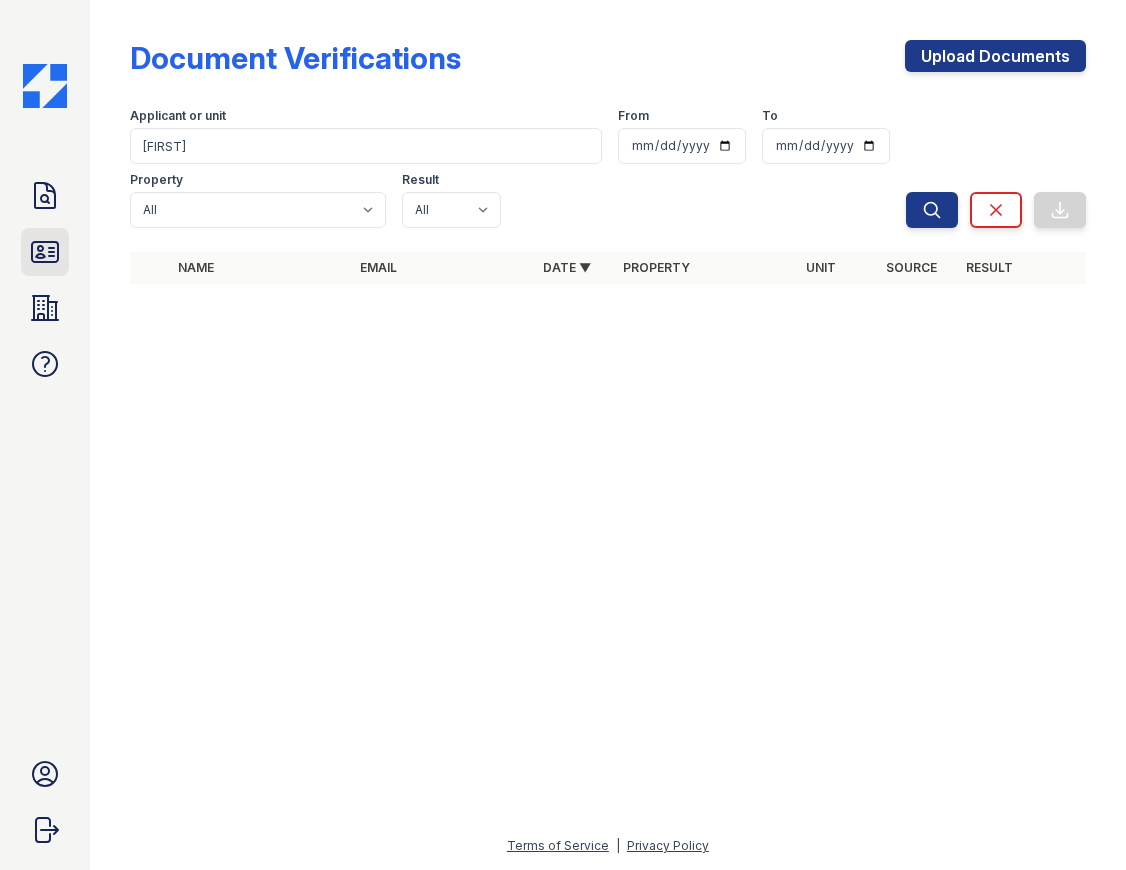 click 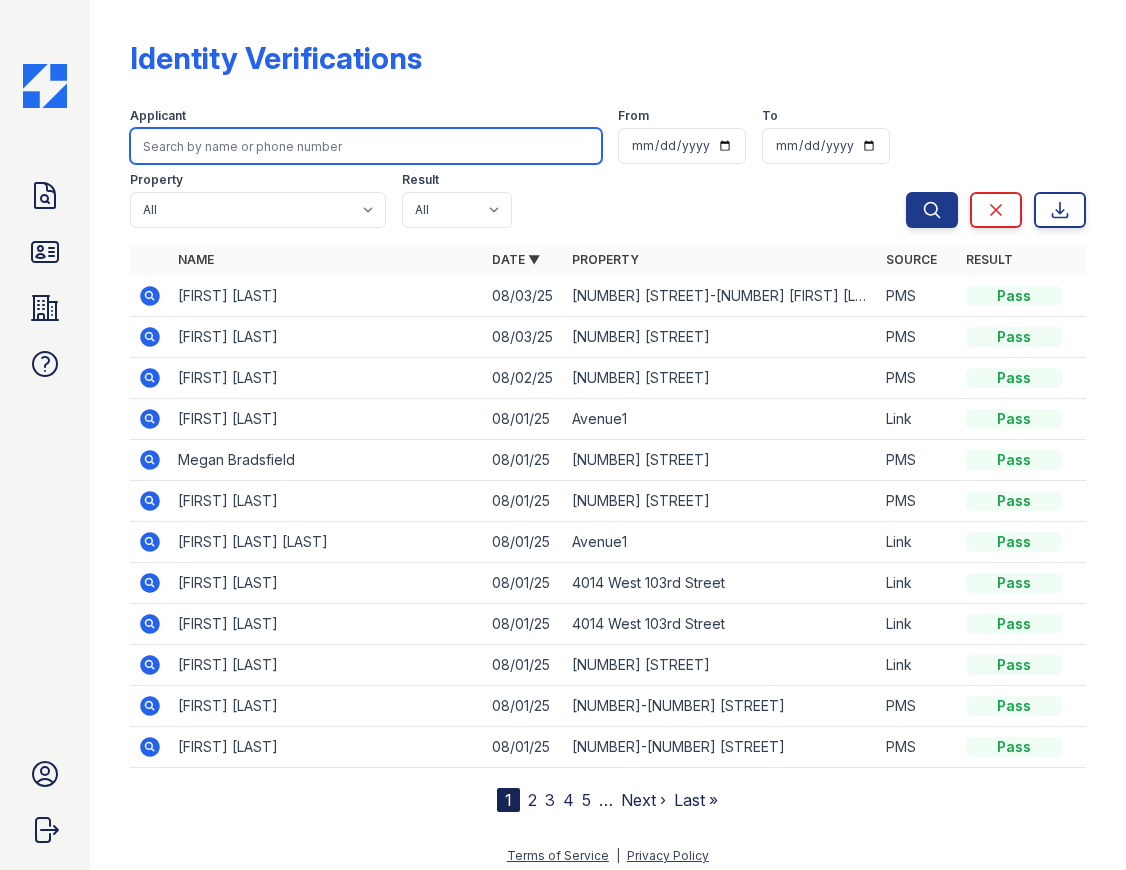 click at bounding box center (366, 146) 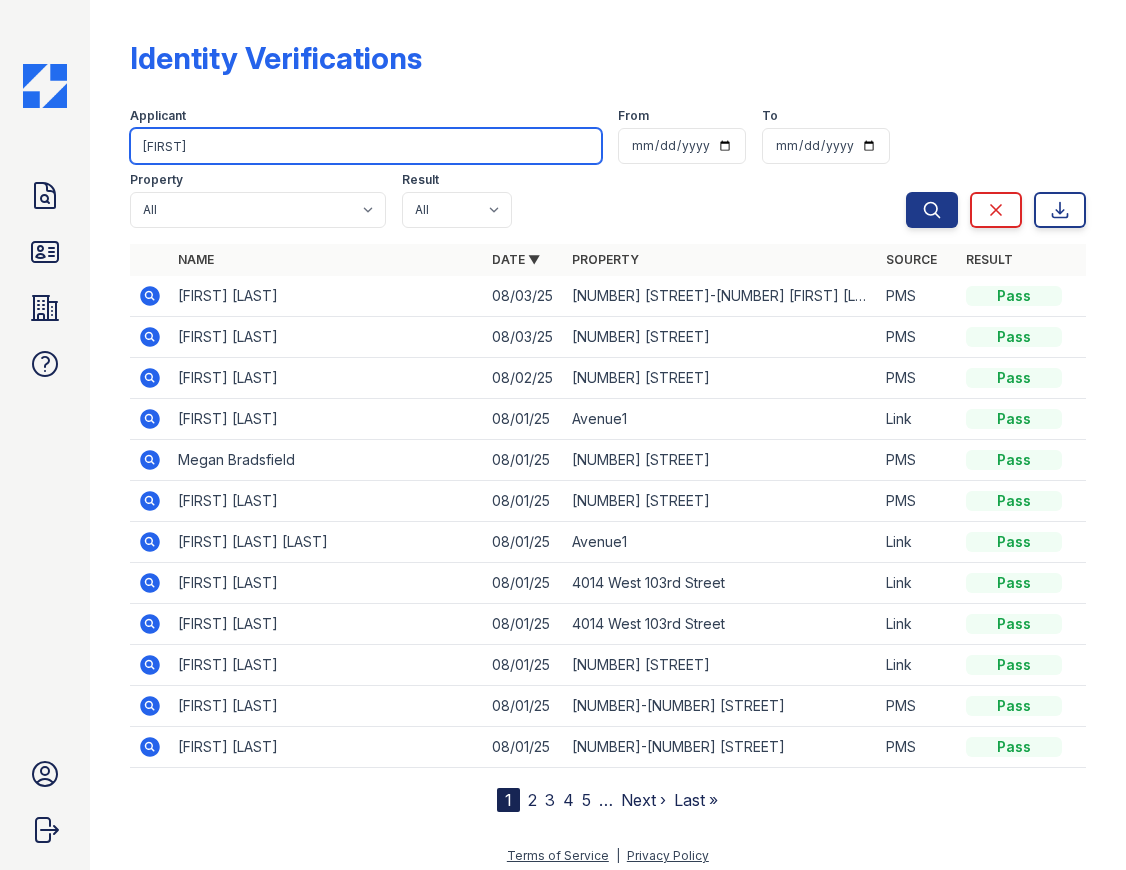 type on "[FIRST]" 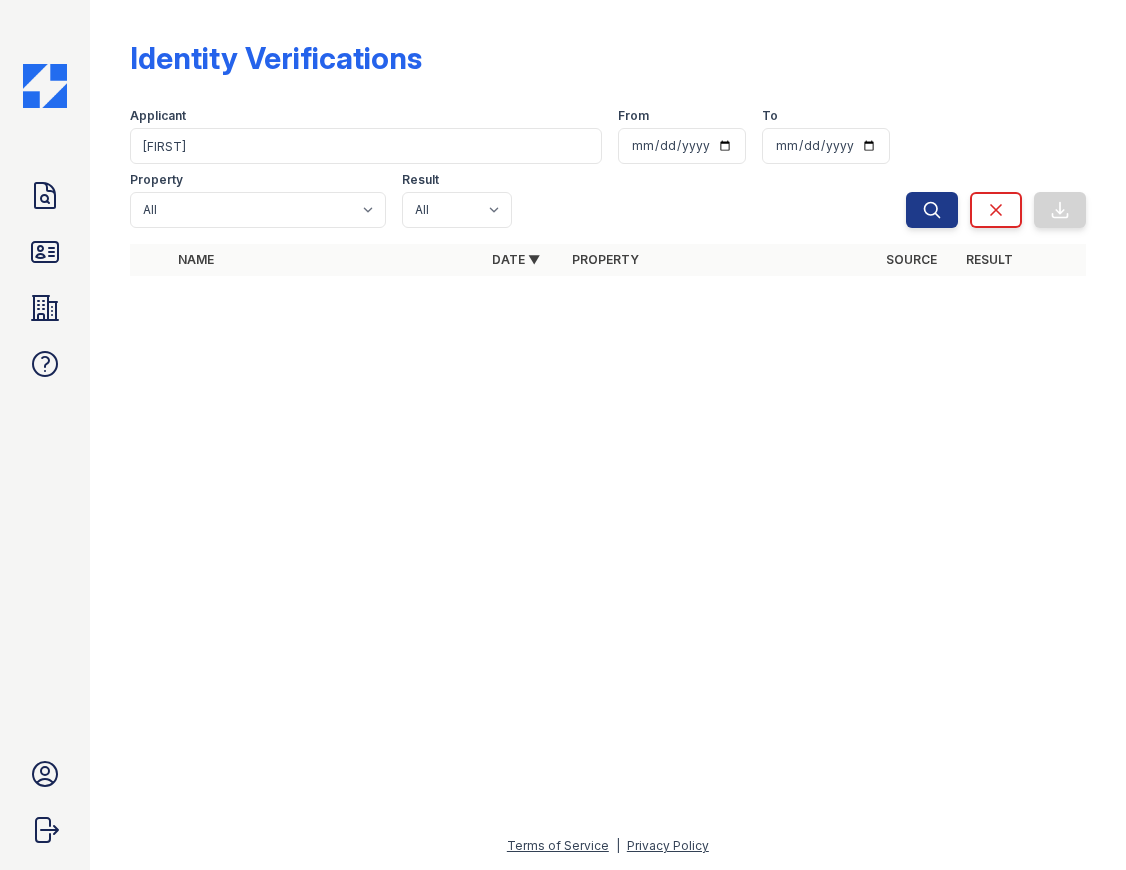 click on "Applicant
[FIRST]
From
To
Property
All
[NUMBER] [STREET]
[NUMBER] [STREET]
[NUMBER] [STREET]
[NUMBER]-[NUMBER] [STREET]
[NUMBER] [STREET]
[NUMBER] [STREET]
[NUMBER] [STREET]
[NUMBER] [STREET]
[NUMBER] [STREET]
[NUMBER]-[NUMBER] [STREET]-[NUMBER]
[NUMBER]-[NUMBER] [STREET]
[NUMBER]-[NUMBER] [STREET]
[NUMBER] [STREET] [STREET]
[NUMBER] [STREET]
[NUMBER] [STREET] & [NUMBER] [STREET] & [NUMBER], [NUMBER], [NUMBER], [NUMBER] [STREET] [STREET]
[NUMBER] [STREET]
[NUMBER] [STREET]
[NUMBER] [STREET]
[NUMBER] [STREET]
[NUMBER] [STREET]
[NUMBER] [STREET]
[NUMBER] [STREET]
[NUMBER] [STREET]
[NUMBER] [STREET]
[NUMBER] [STREET]
[NUMBER] [STREET]
[NUMBER] [STREET]
[NUMBER]-[NUMBER] [STREET]
[NUMBER]-[NUMBER] [STREET]
[NUMBER]-[NUMBER] [STREET]
[NUMBER] [STREET]
[NUMBER] [STREET]" at bounding box center (518, 164) 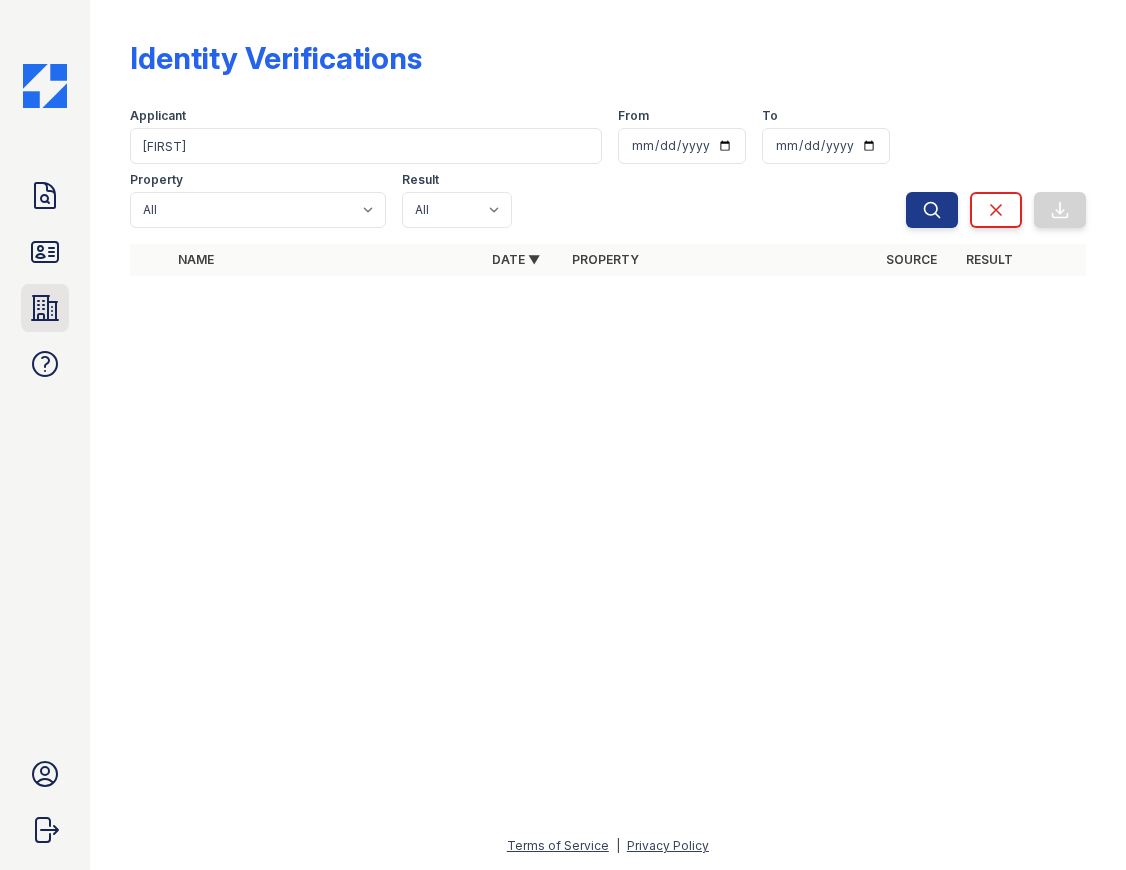 click 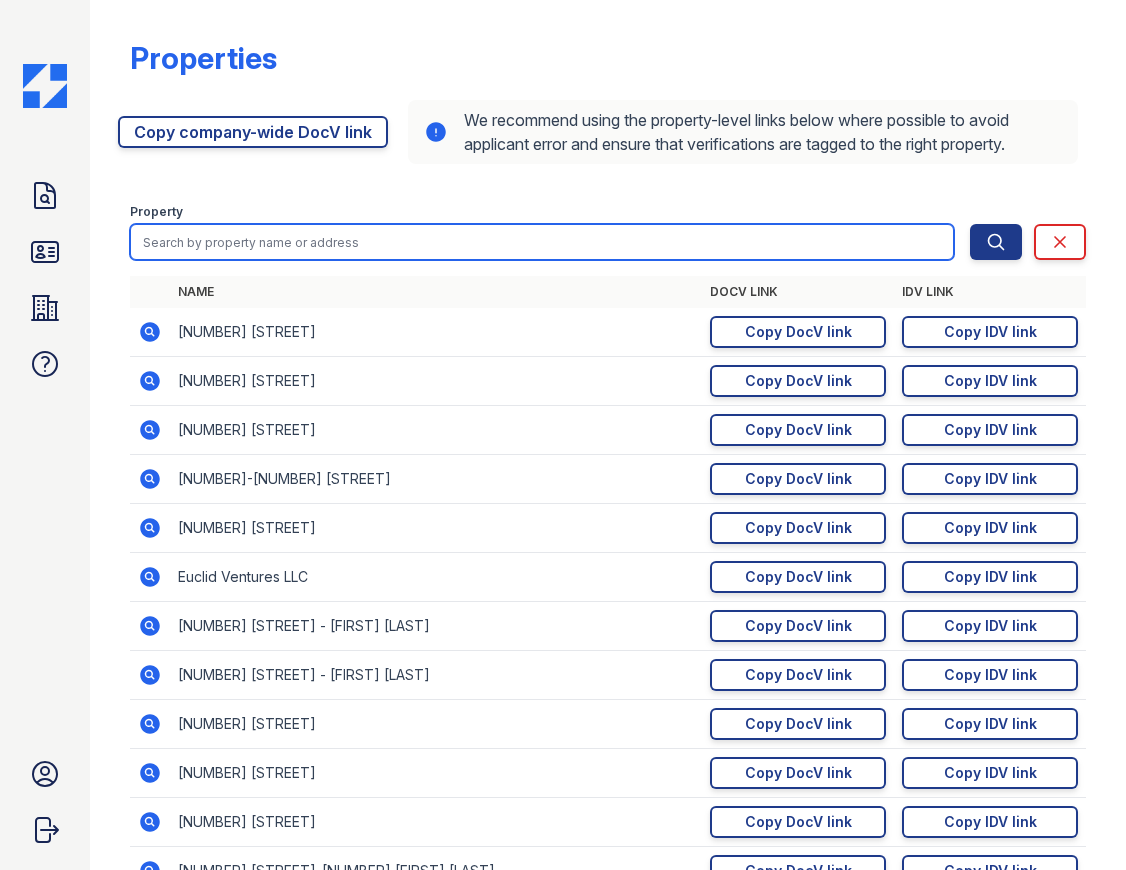 click at bounding box center [542, 242] 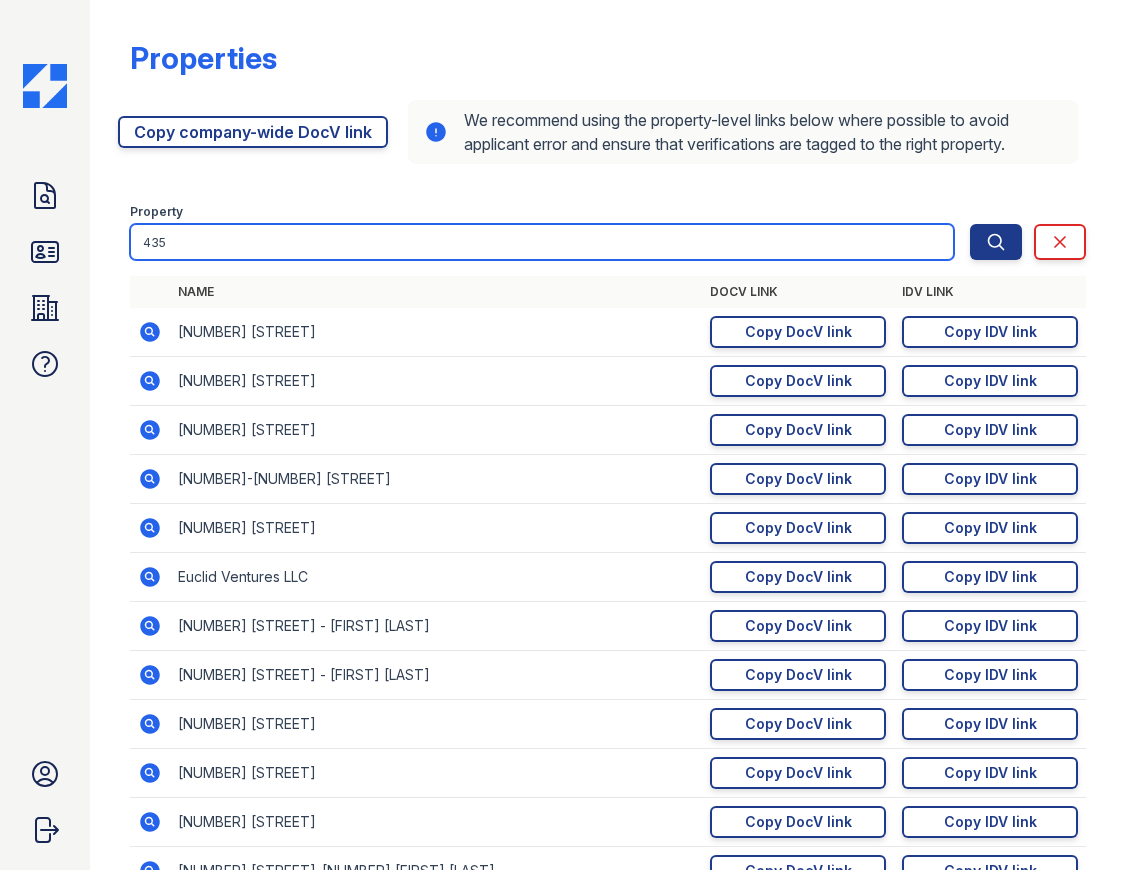 type on "435" 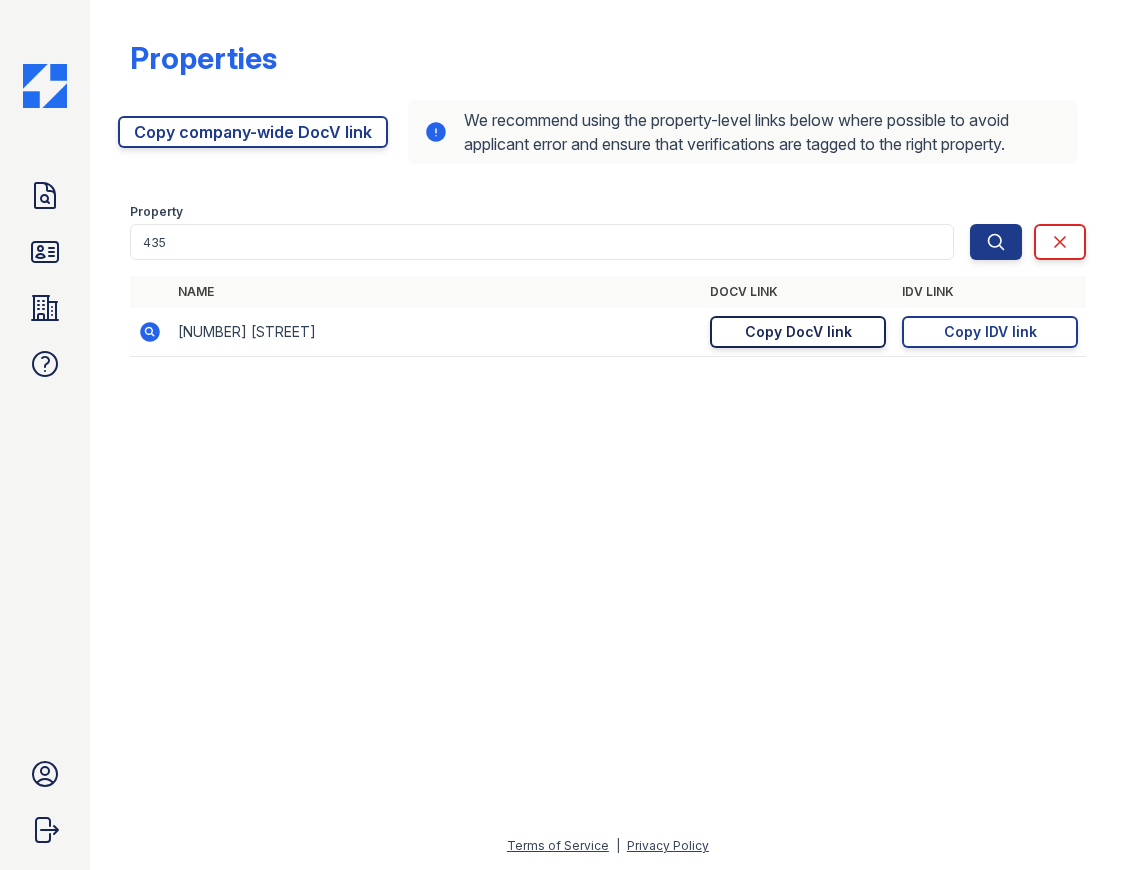click on "Copy DocV link" at bounding box center [798, 332] 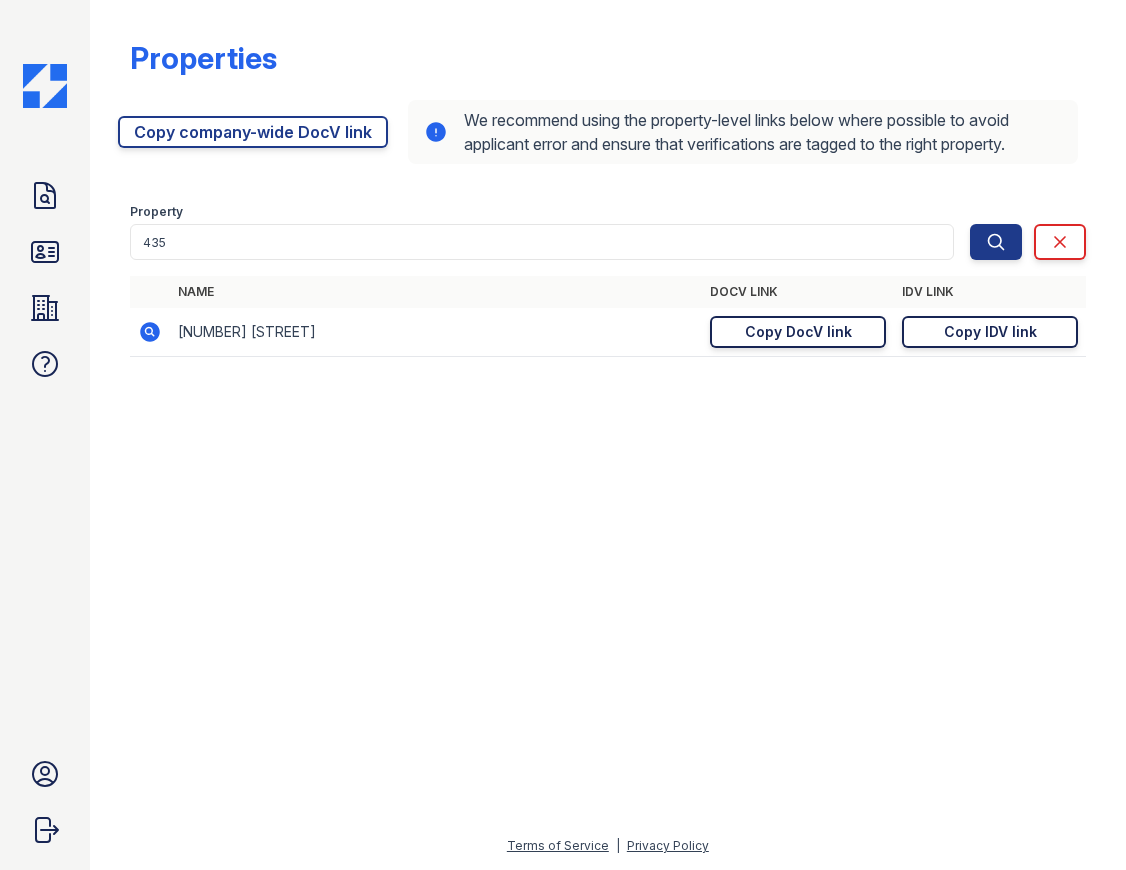 click on "Copy IDV link" at bounding box center (990, 332) 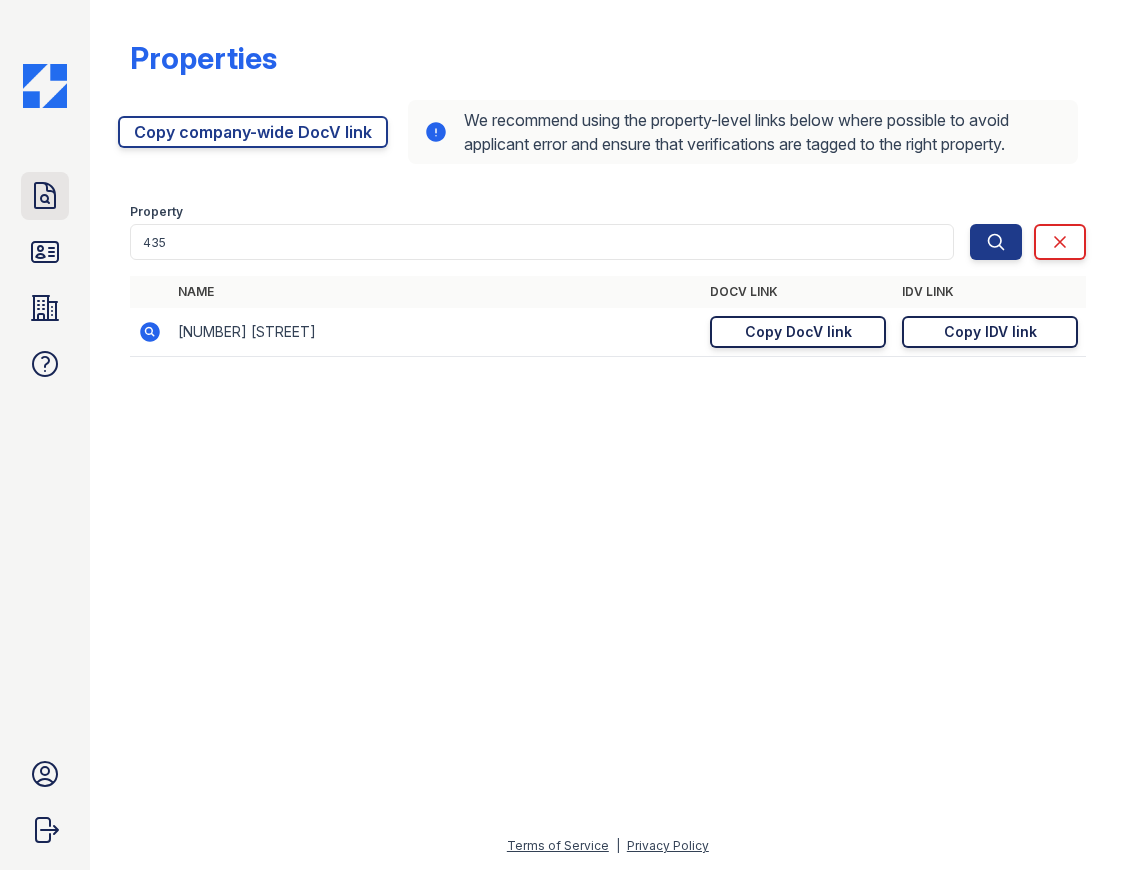 click 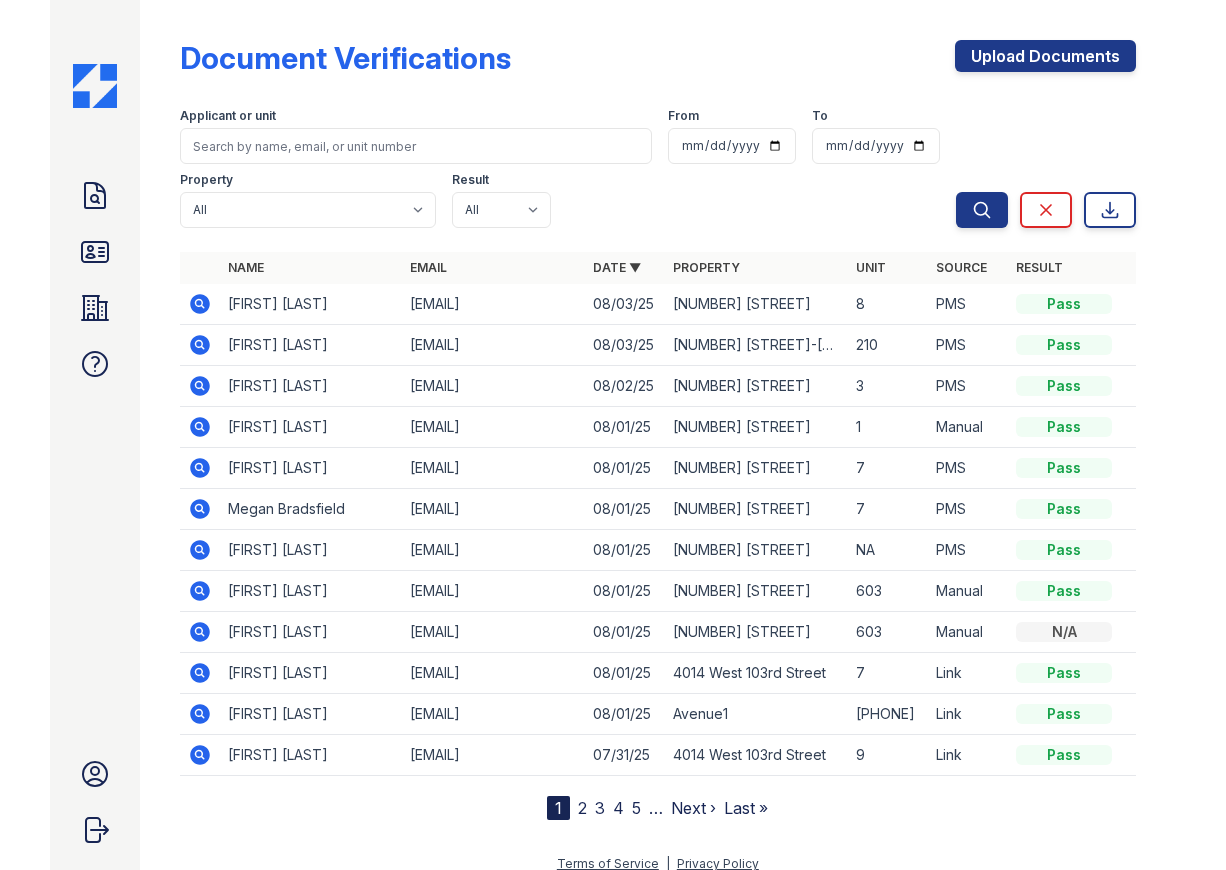 scroll, scrollTop: 18, scrollLeft: 0, axis: vertical 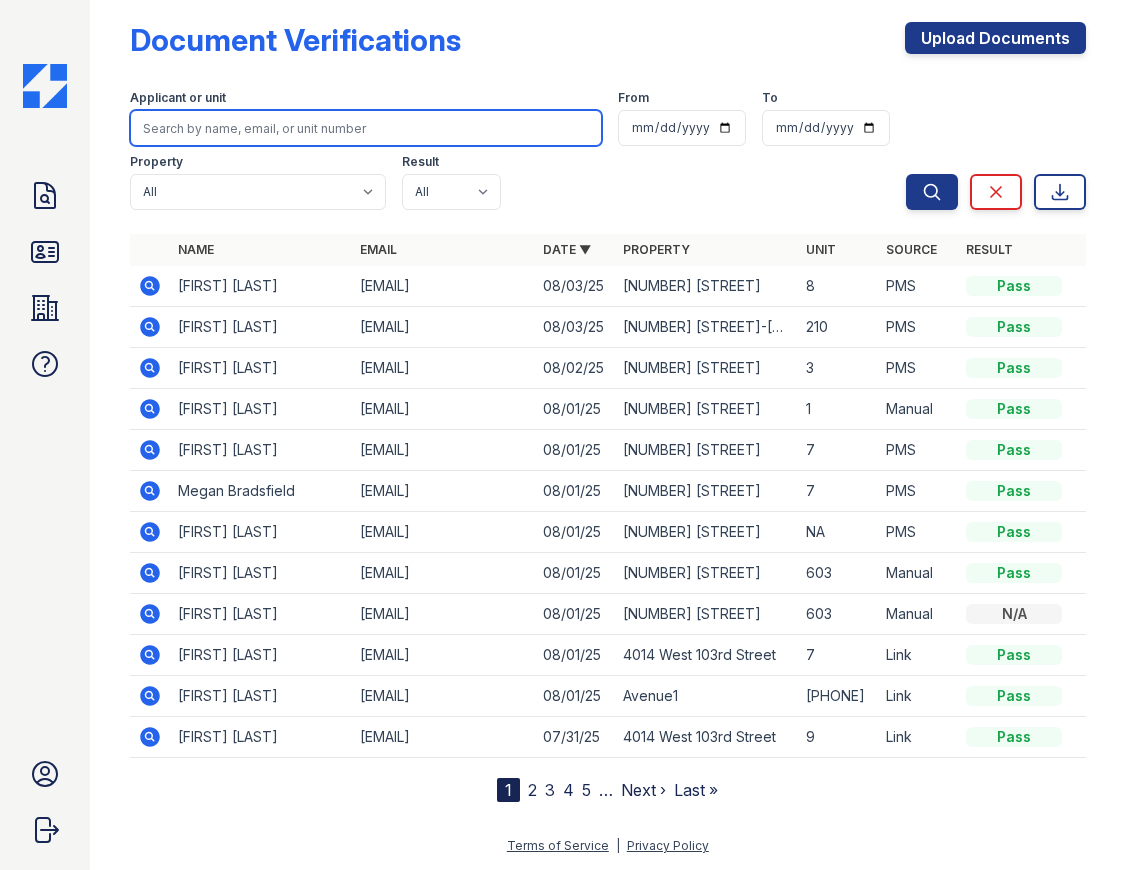 click at bounding box center [366, 128] 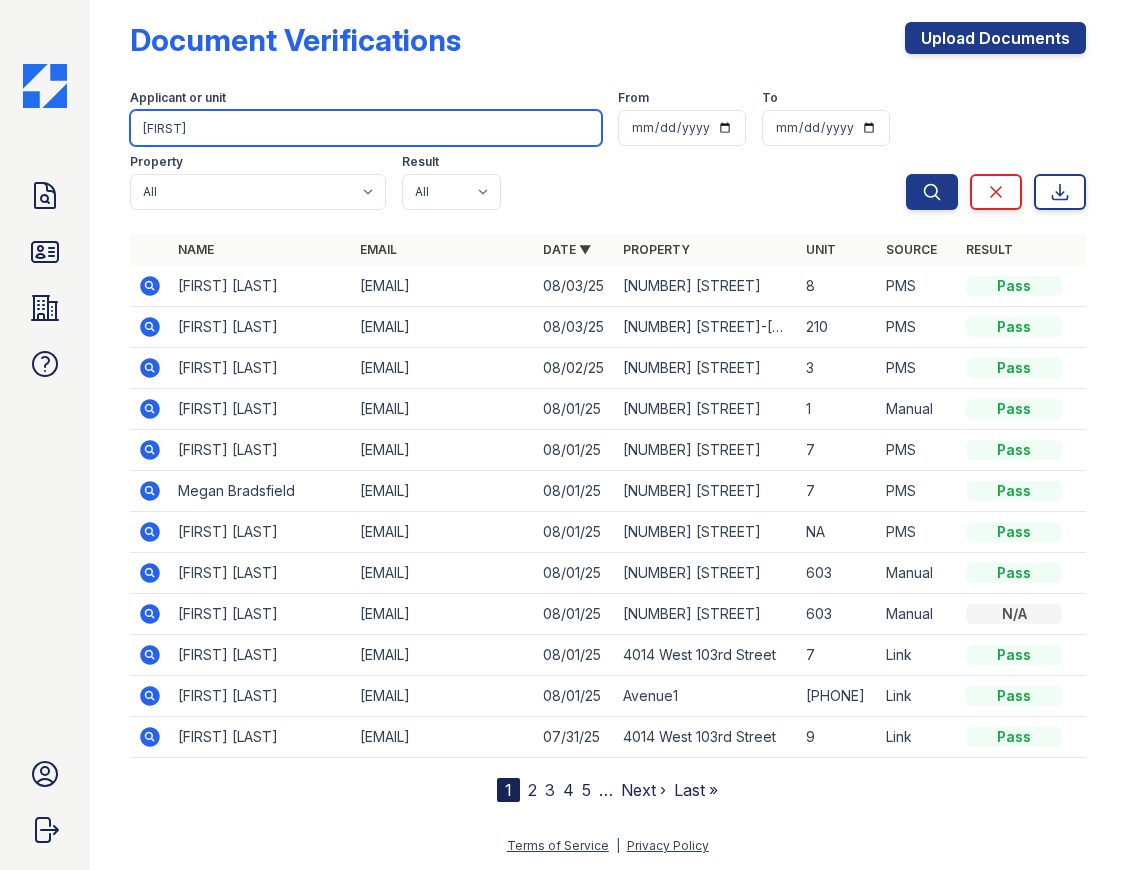 type on "[FIRST]" 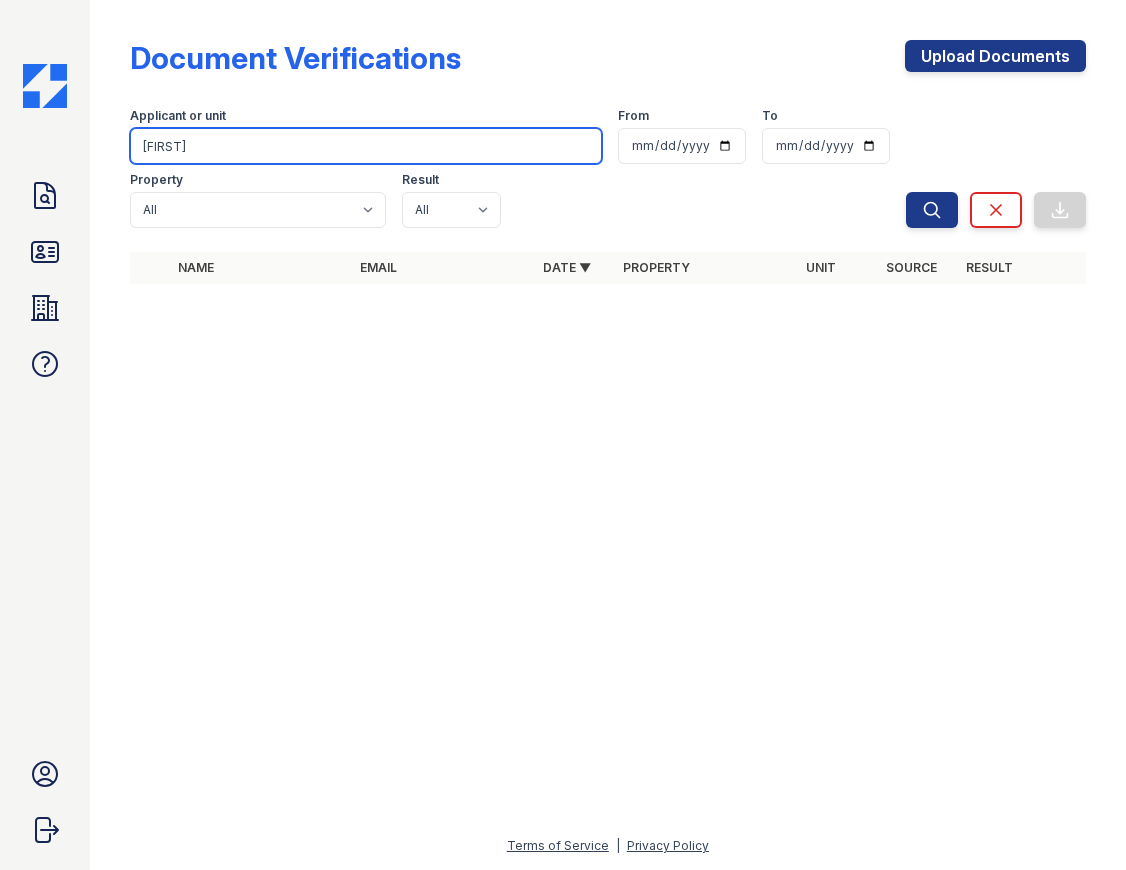 click on "[FIRST]" at bounding box center (366, 146) 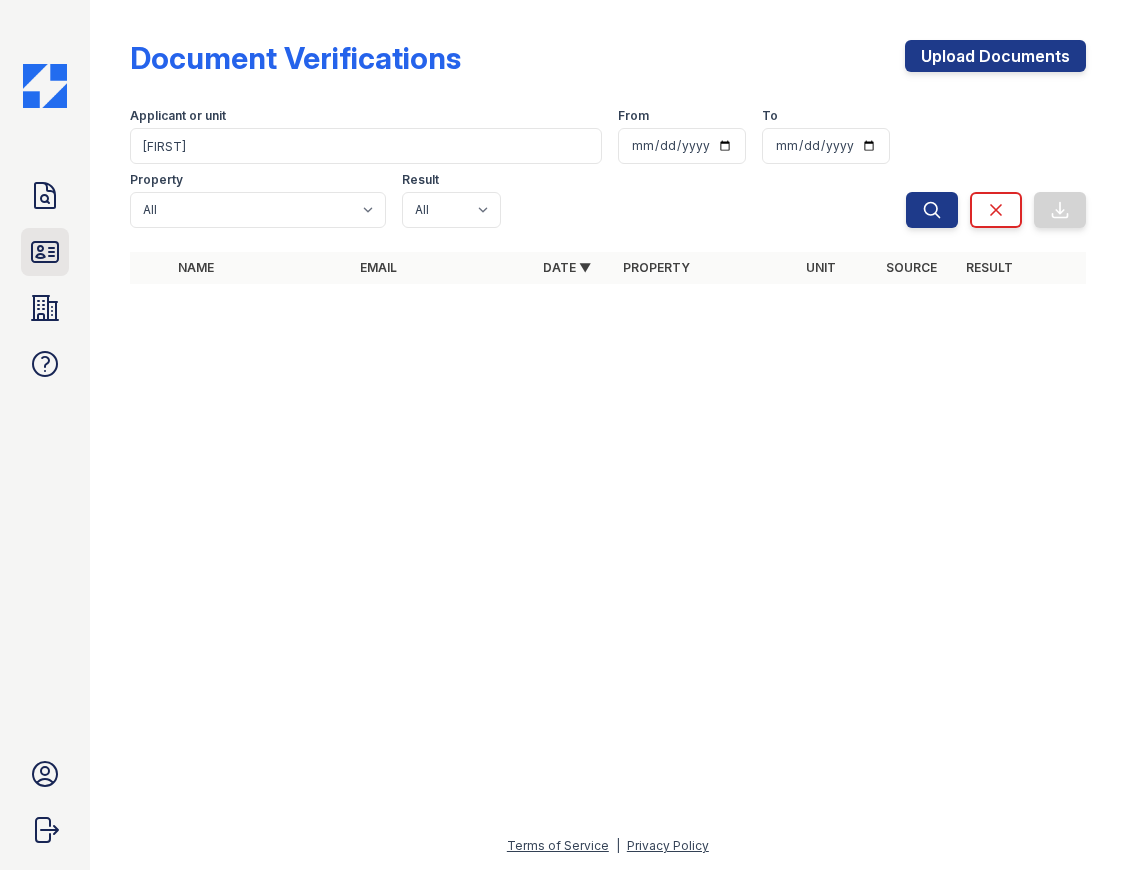 click 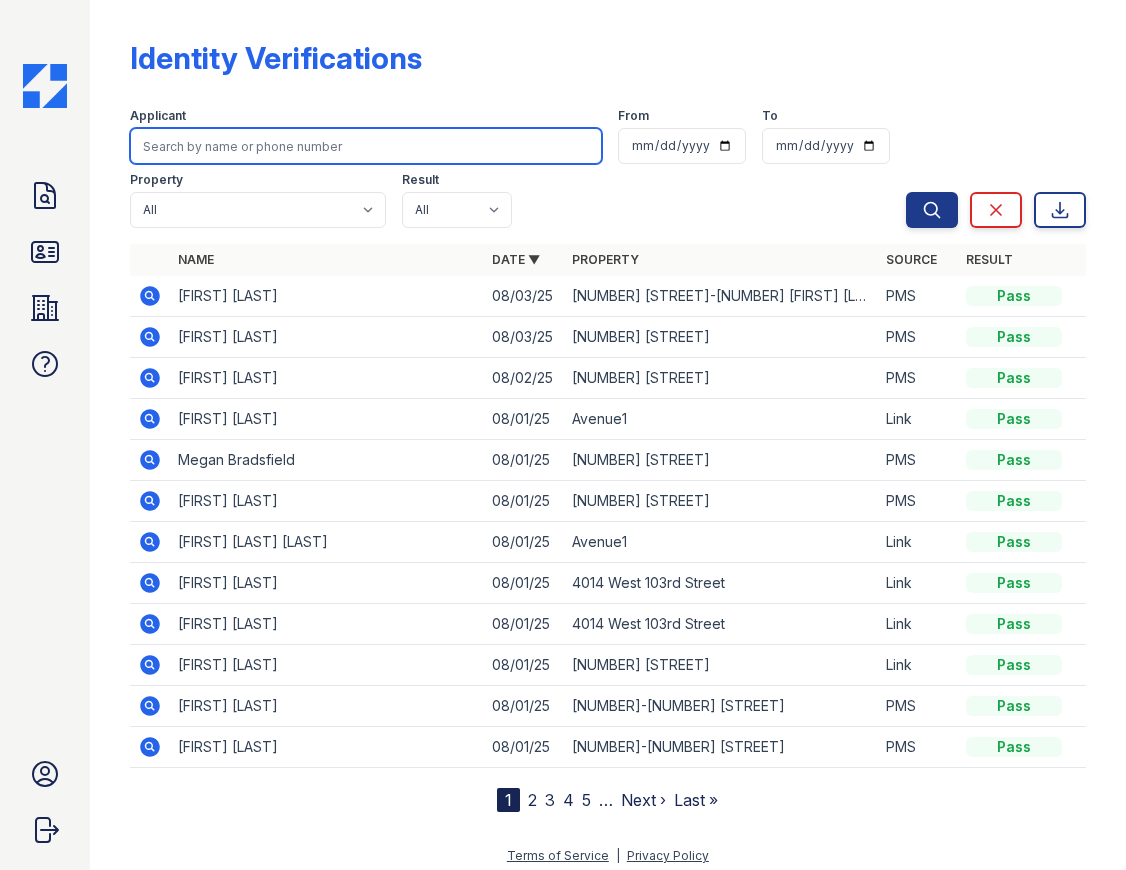click at bounding box center (366, 146) 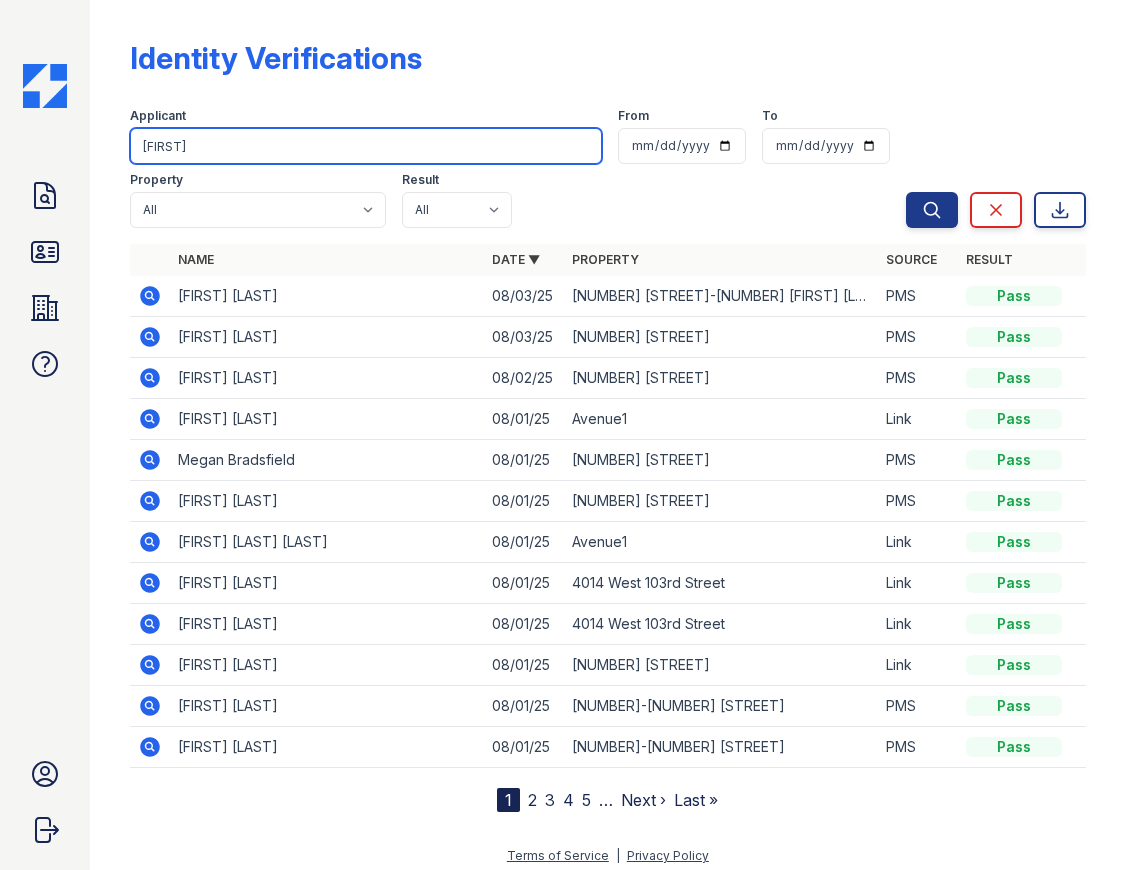 type on "[FIRST]" 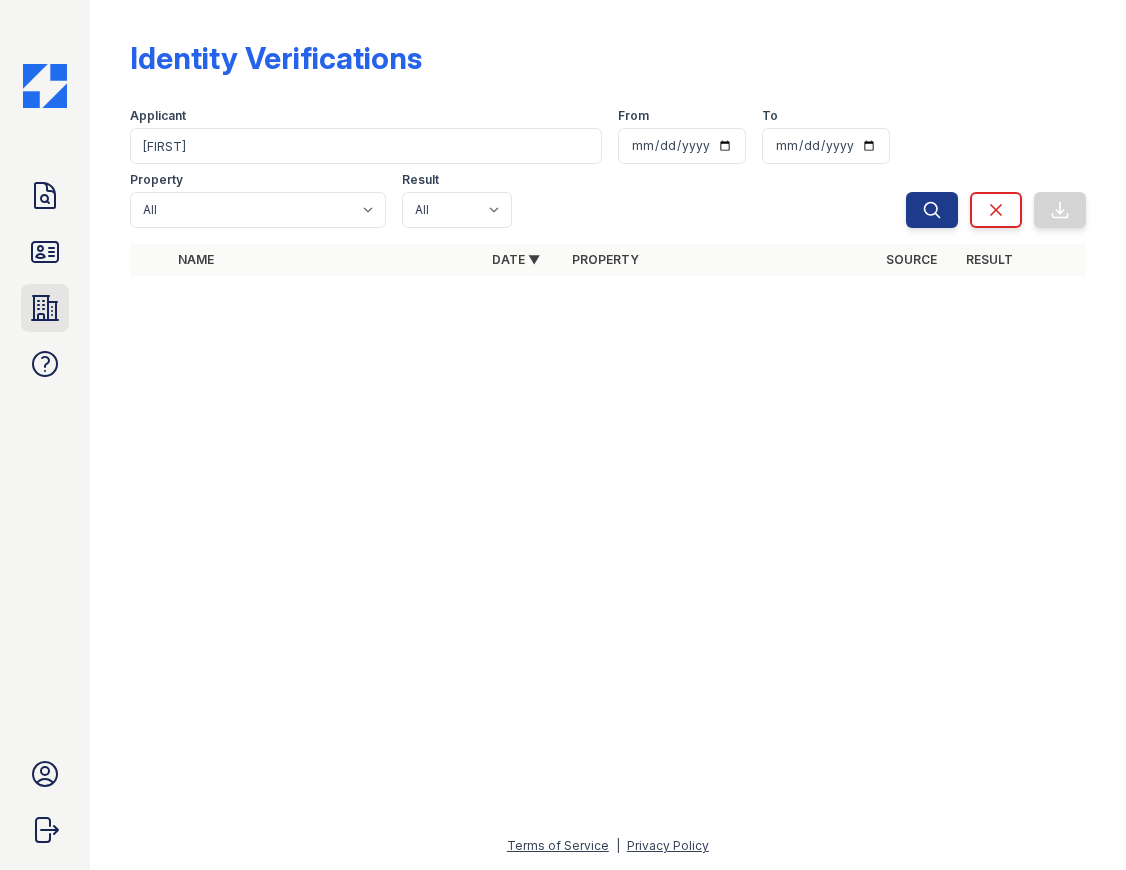 click 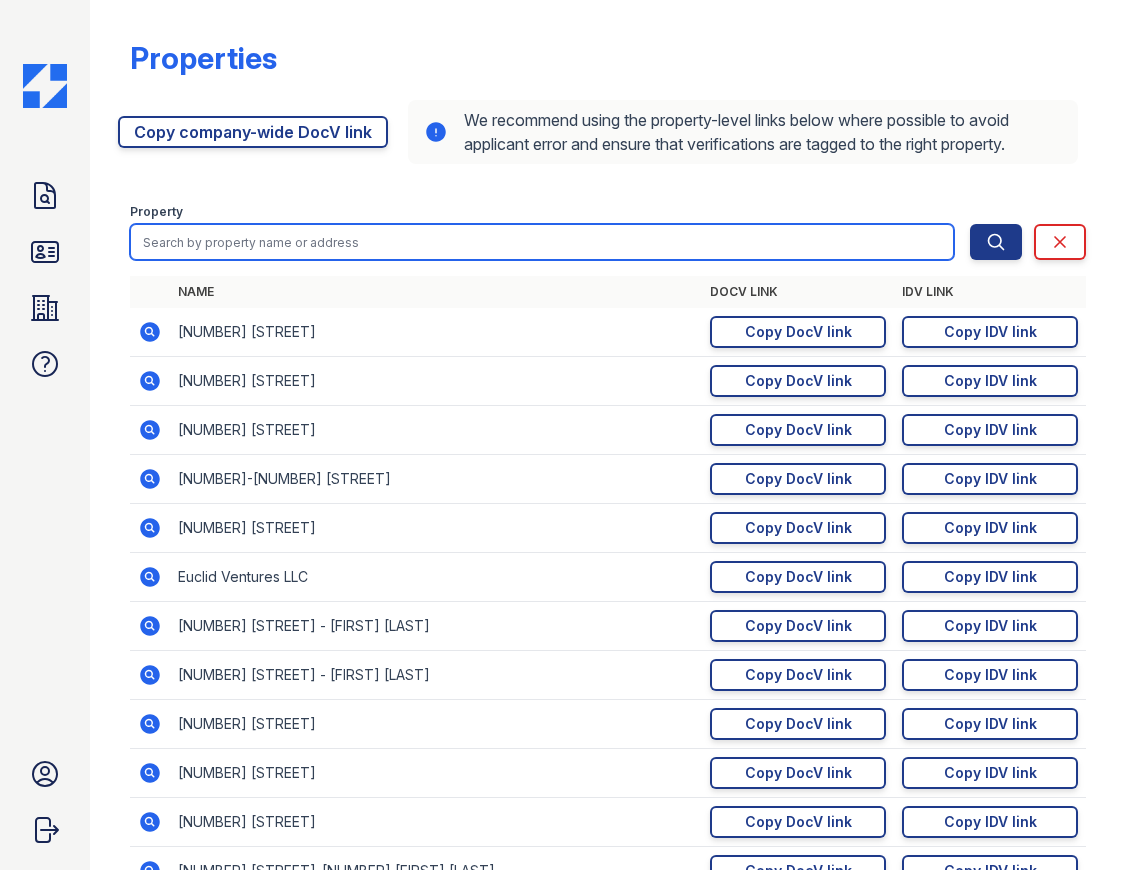 click at bounding box center [542, 242] 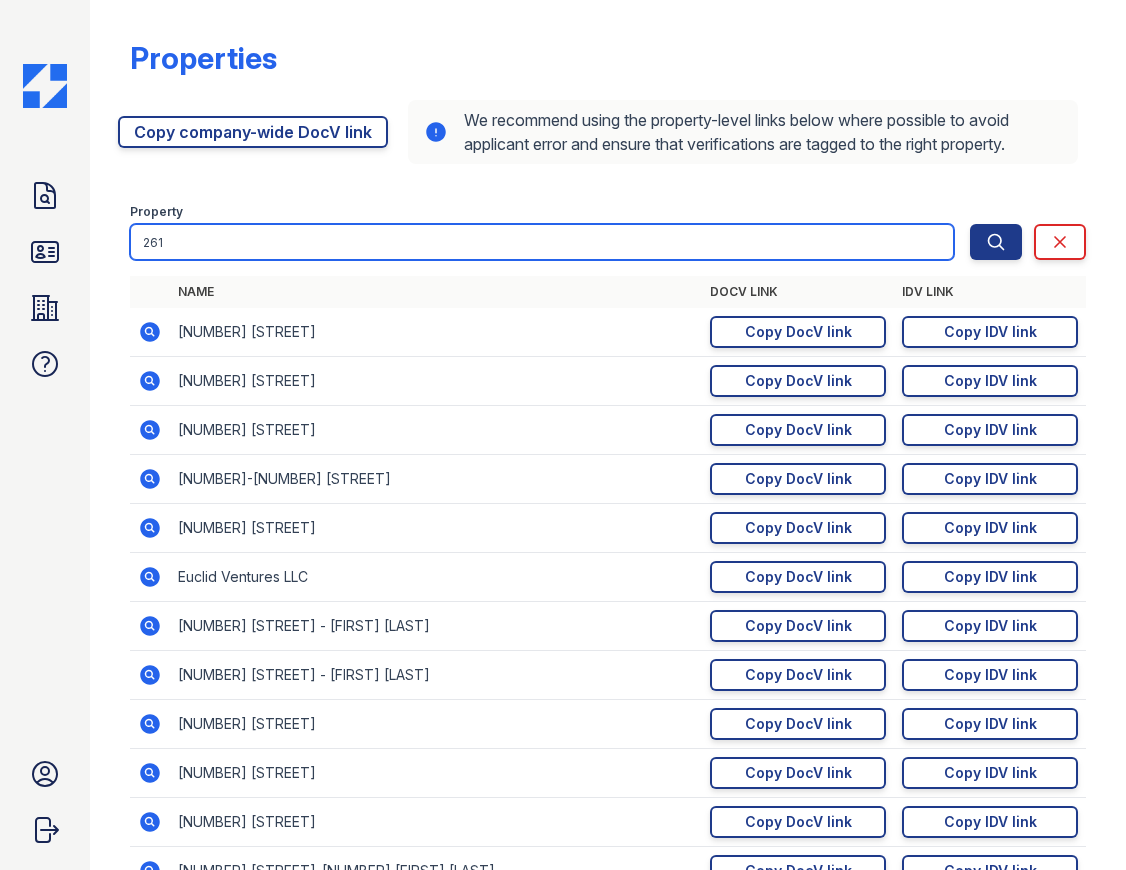 type on "261" 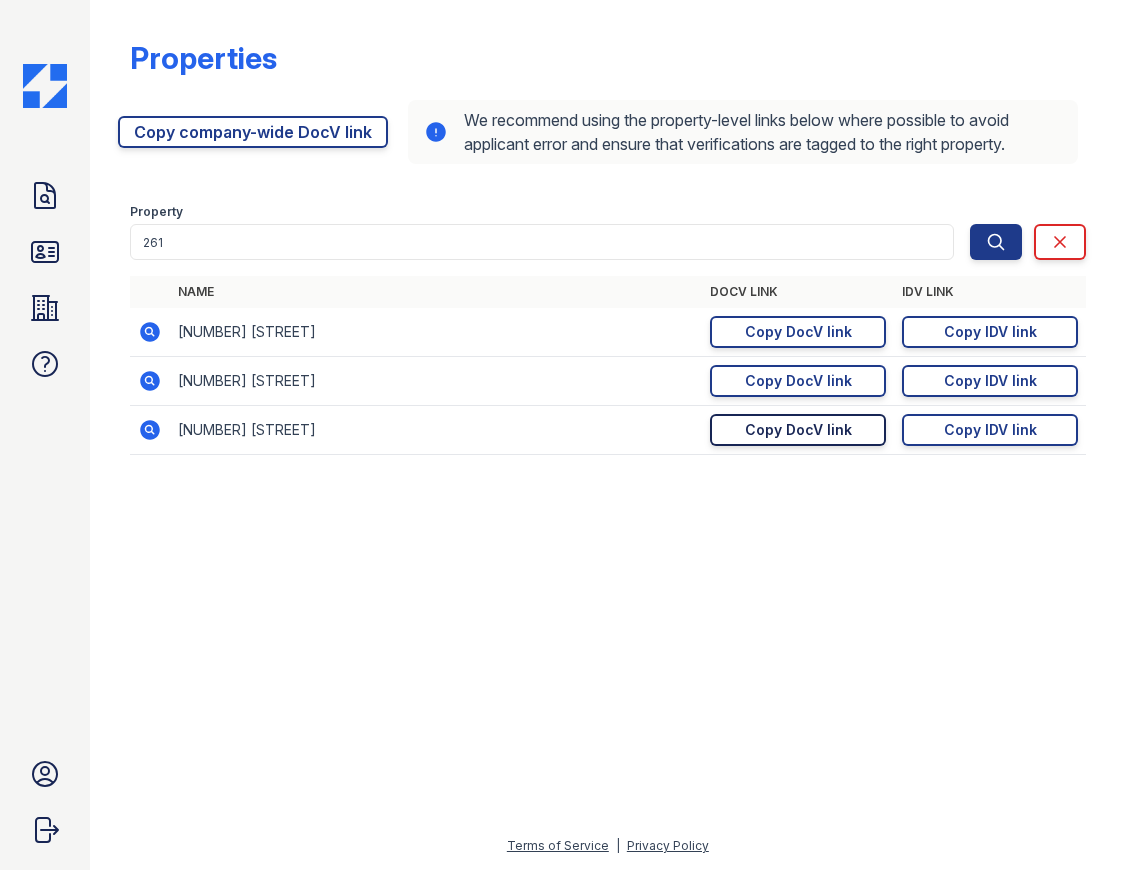 click on "Copy DocV link" at bounding box center [798, 430] 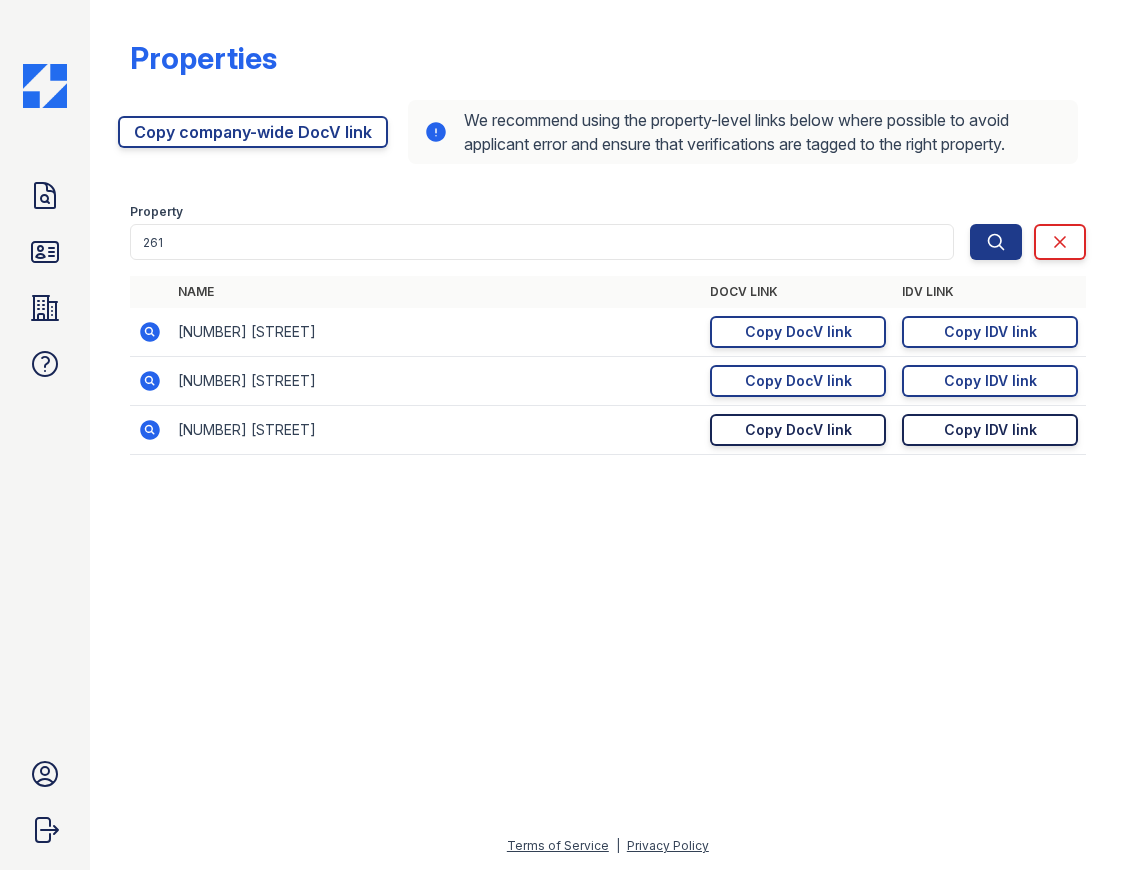 click on "Copy IDV link" at bounding box center [990, 430] 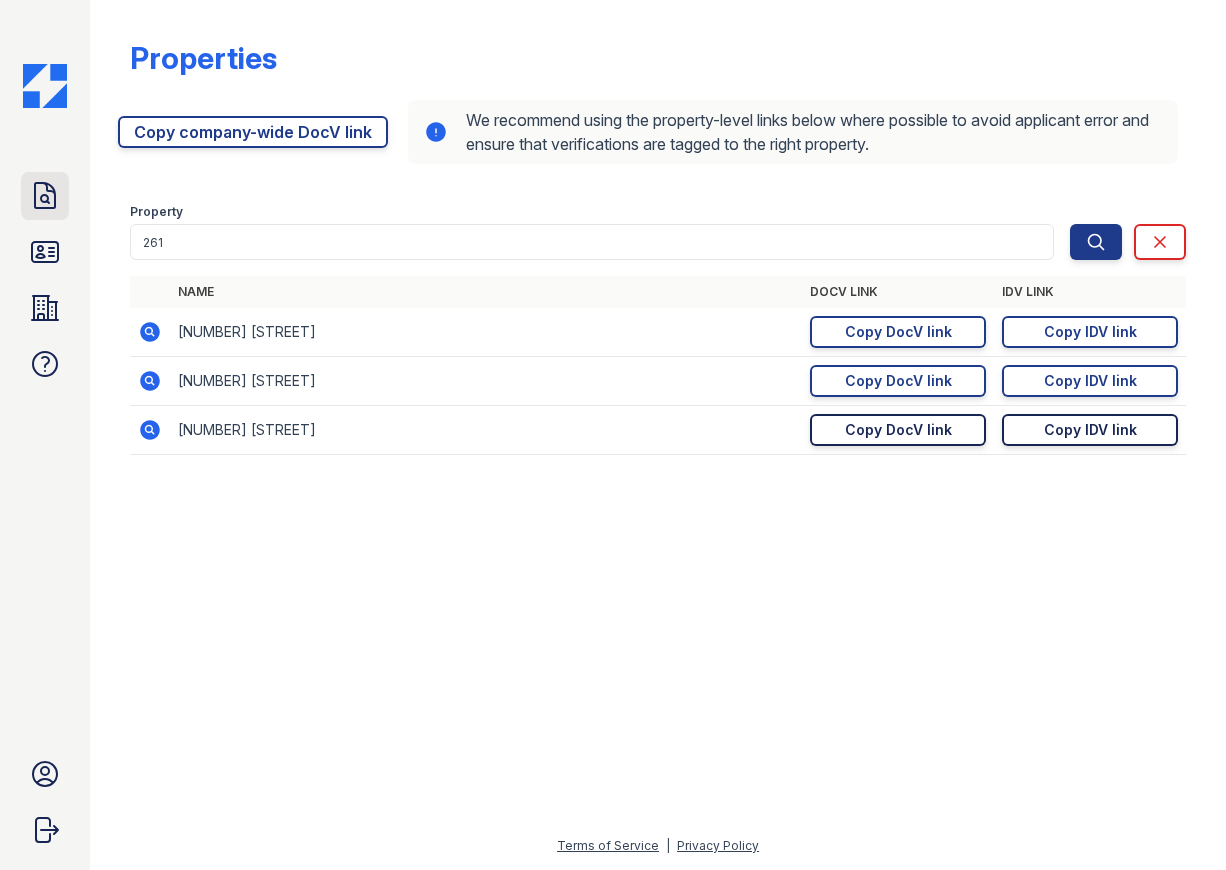 click 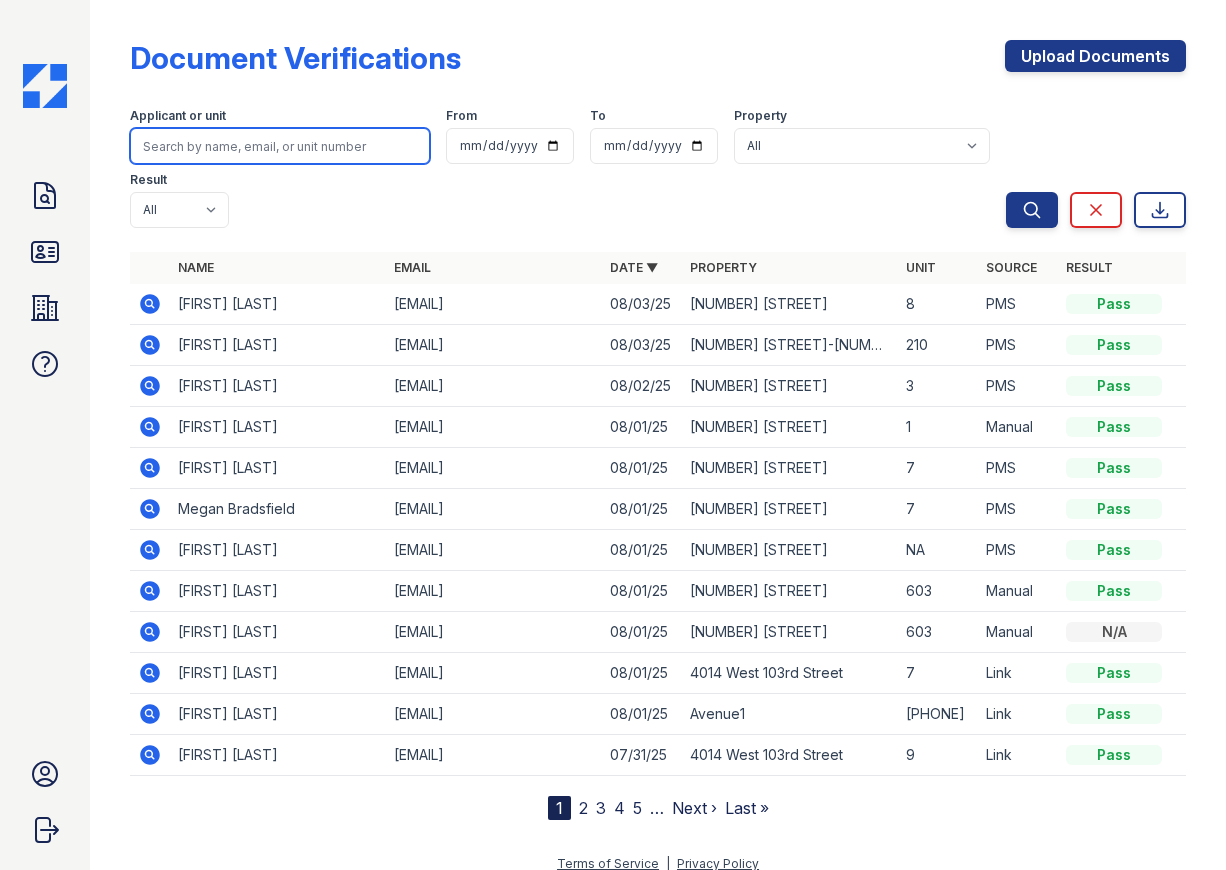 click at bounding box center (280, 146) 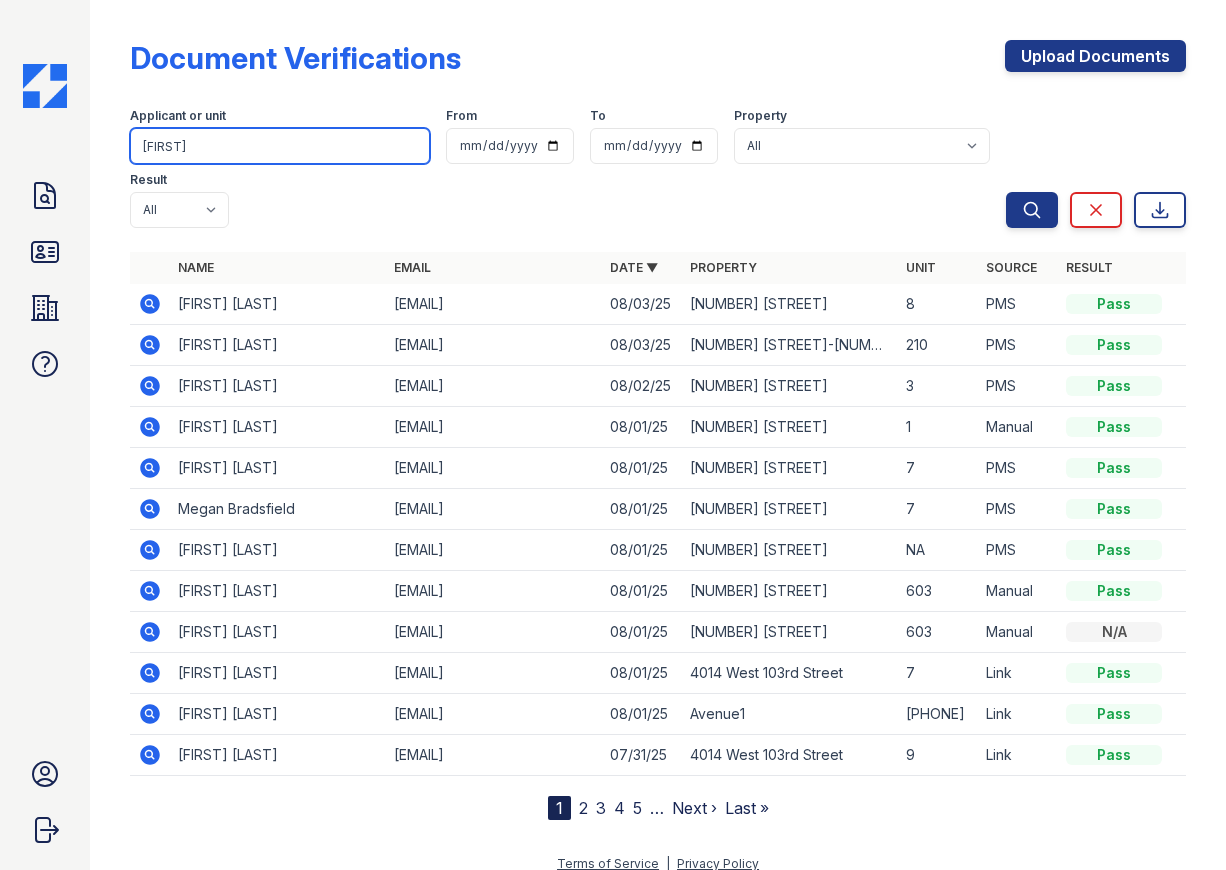 type on "[FIRST]" 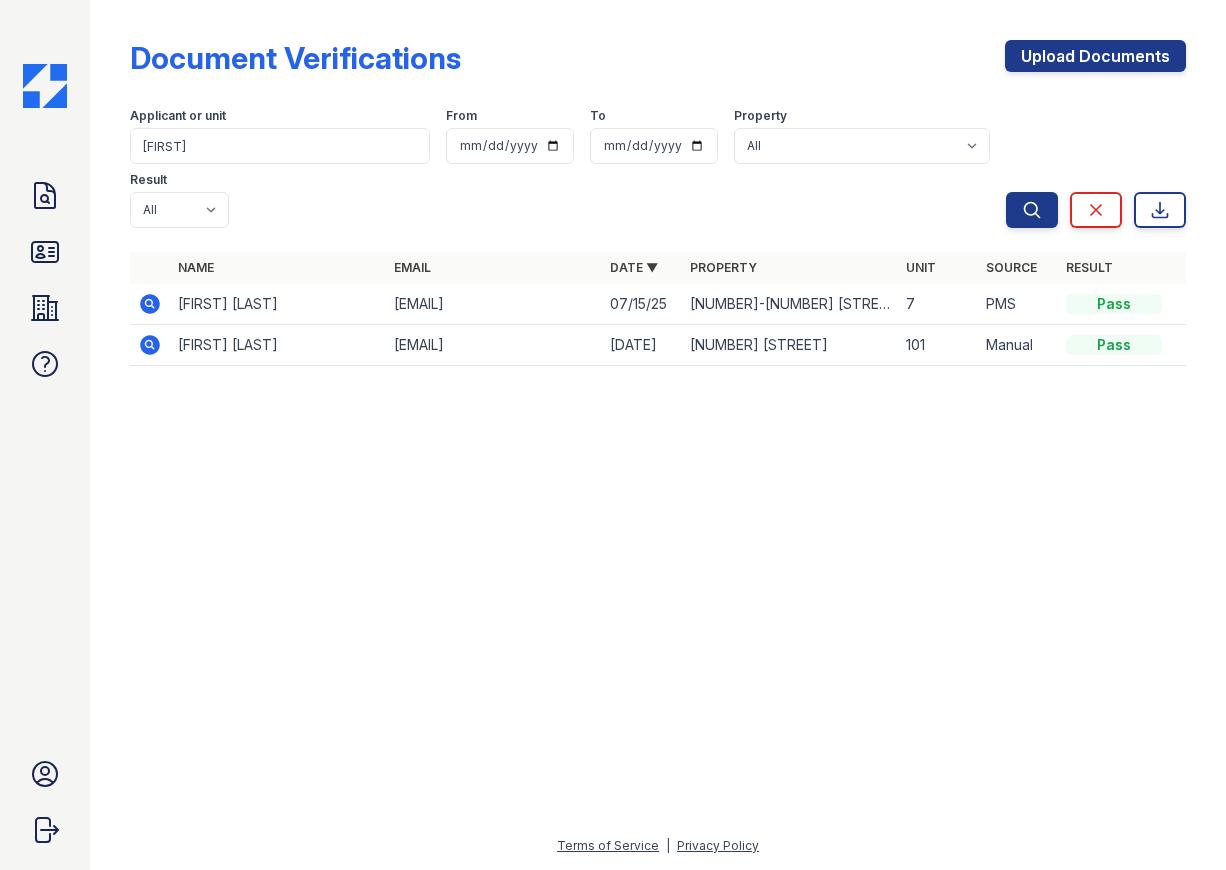 click 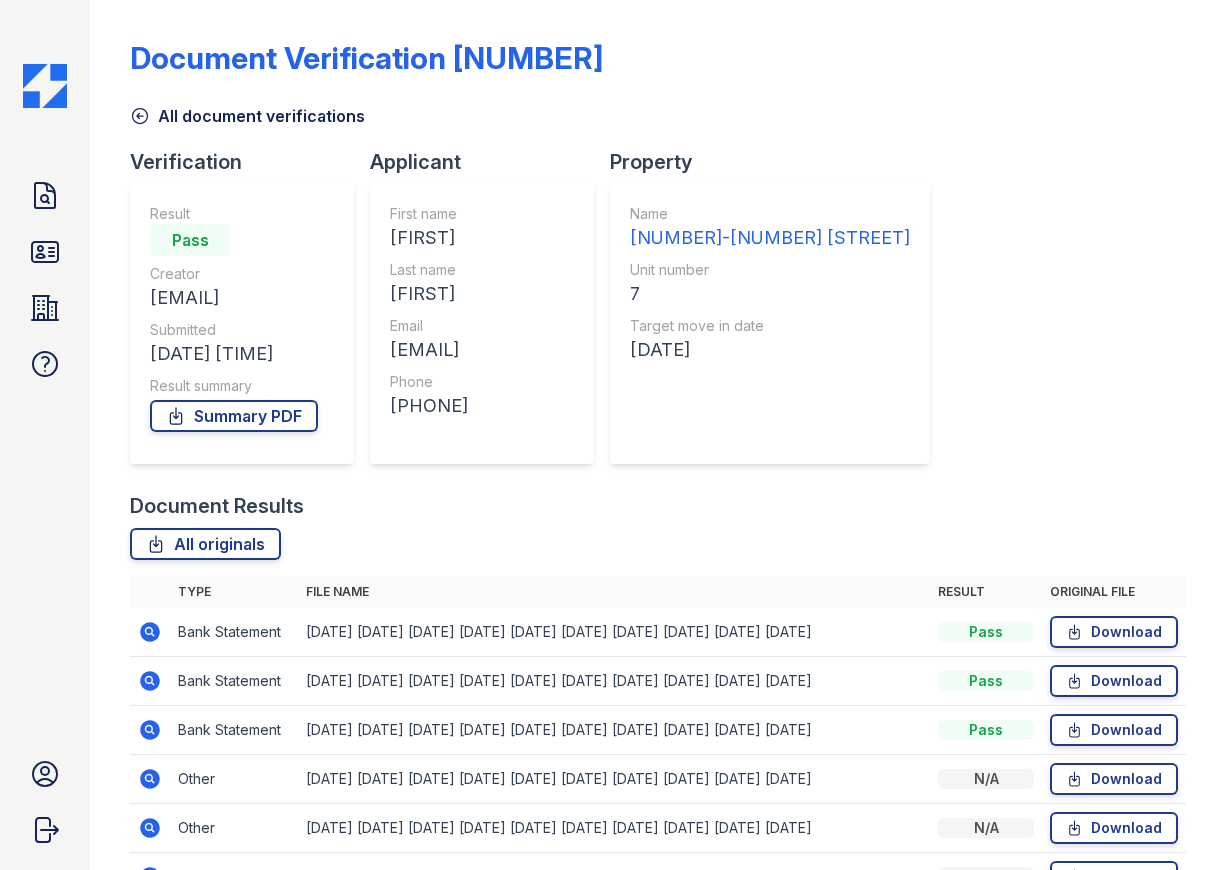 scroll, scrollTop: 0, scrollLeft: 0, axis: both 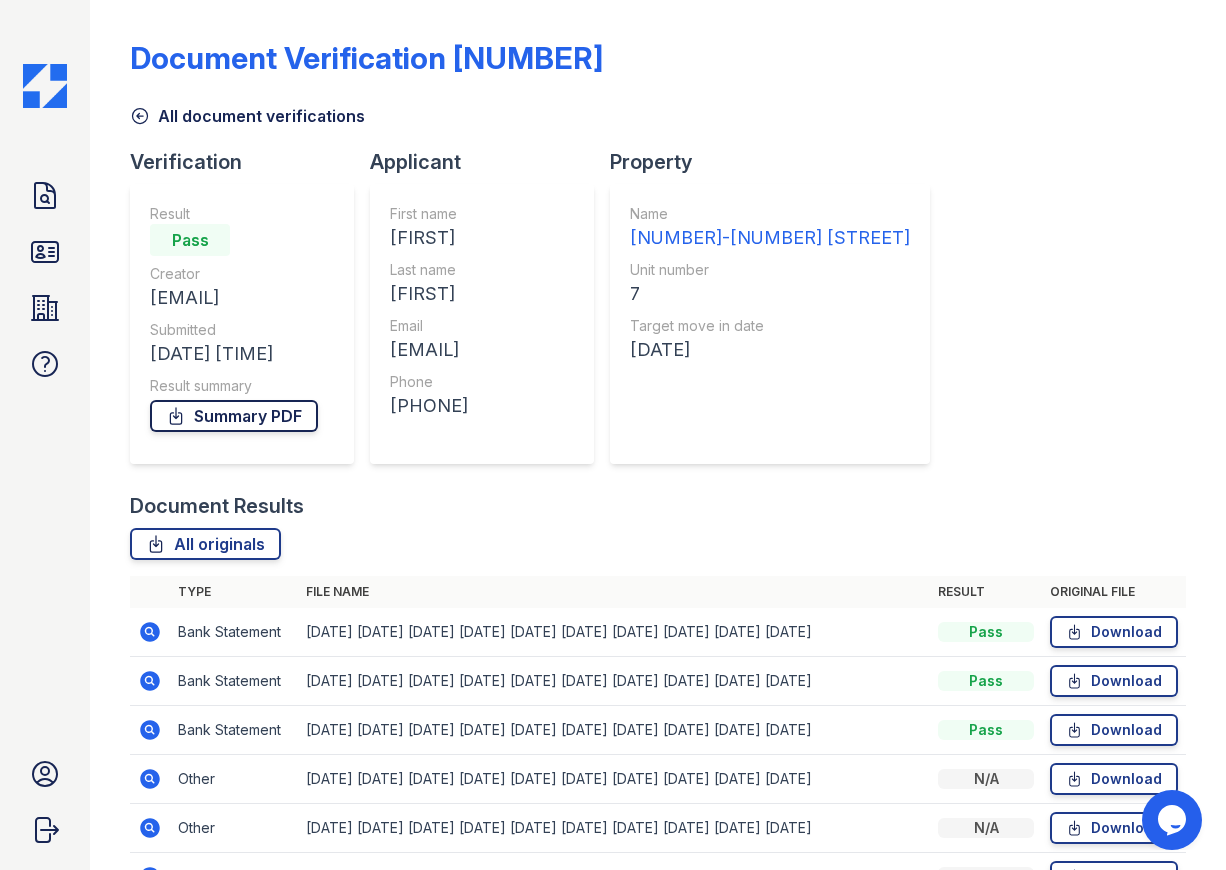 click on "Summary PDF" at bounding box center (234, 416) 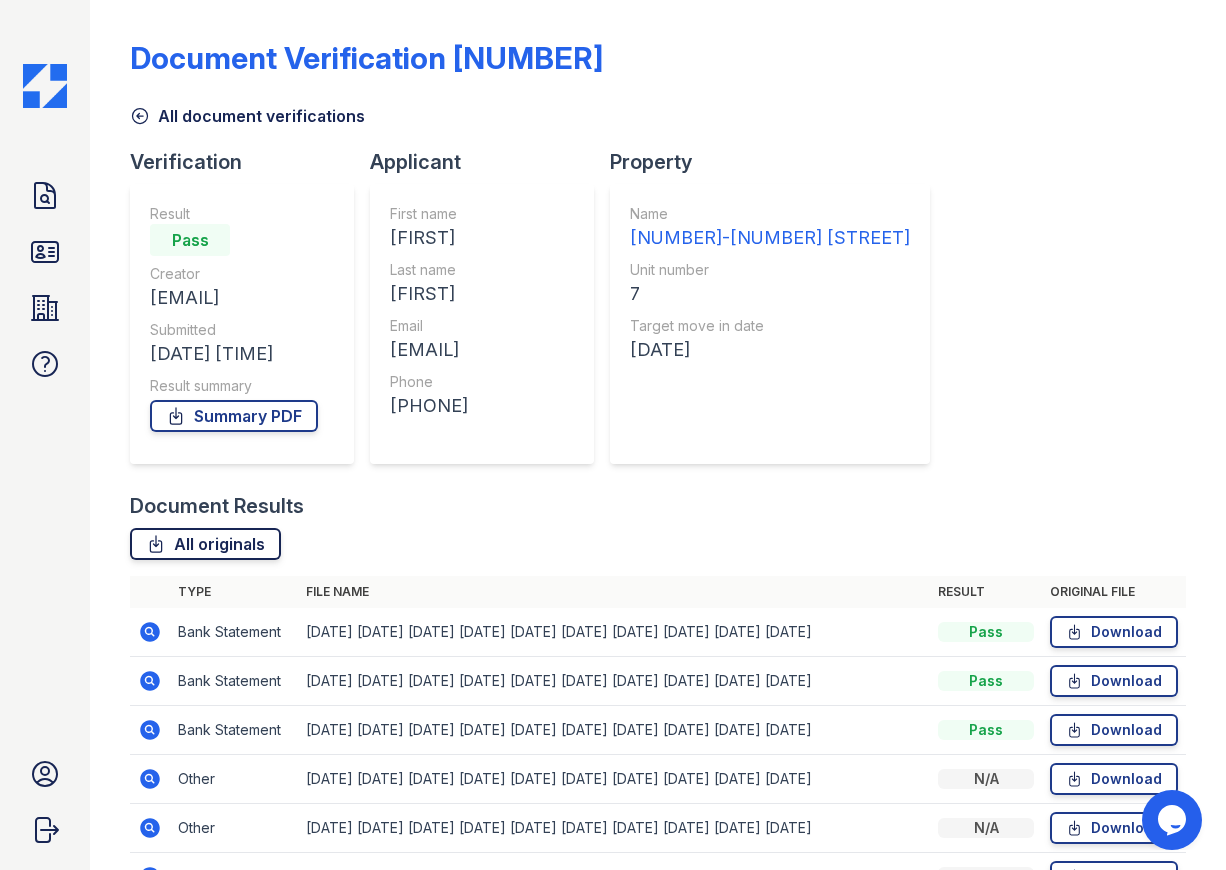 click on "All originals" at bounding box center [205, 544] 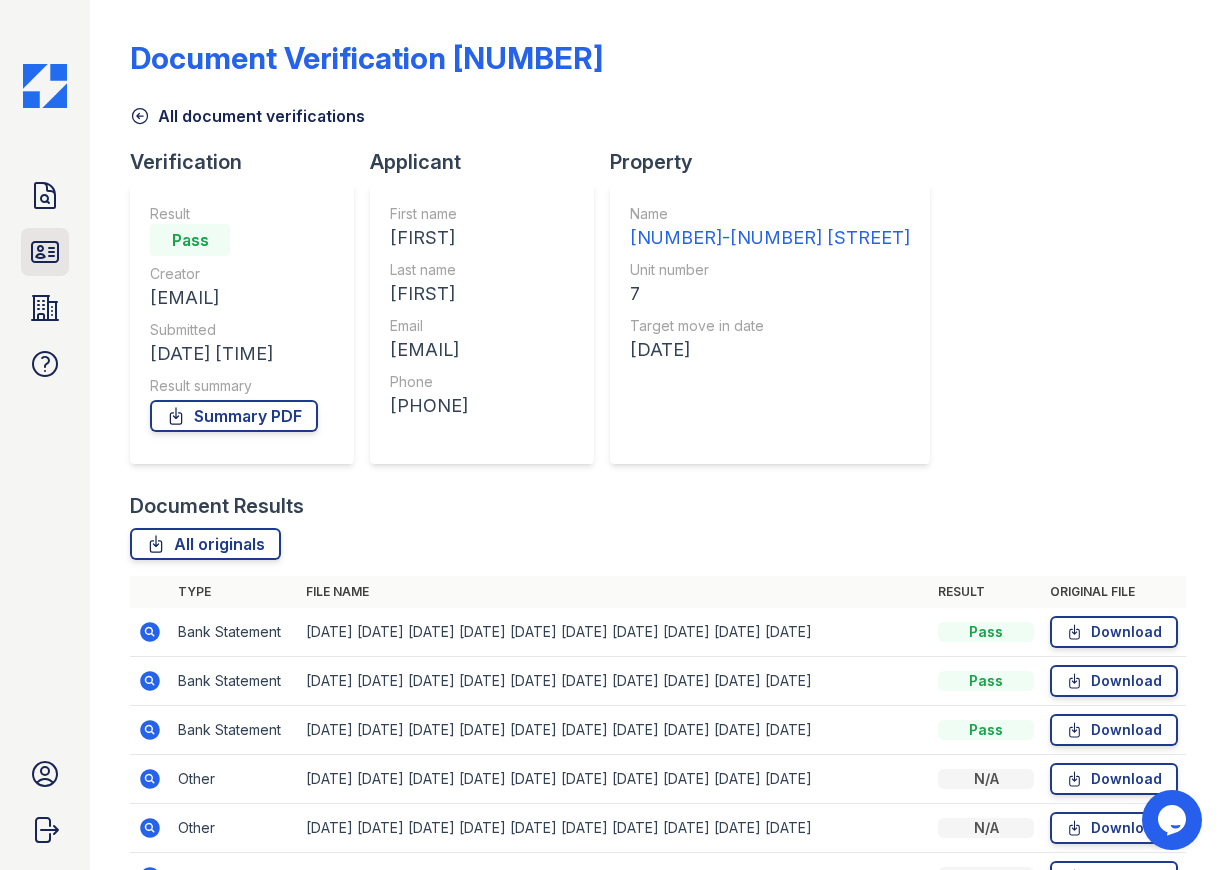 click 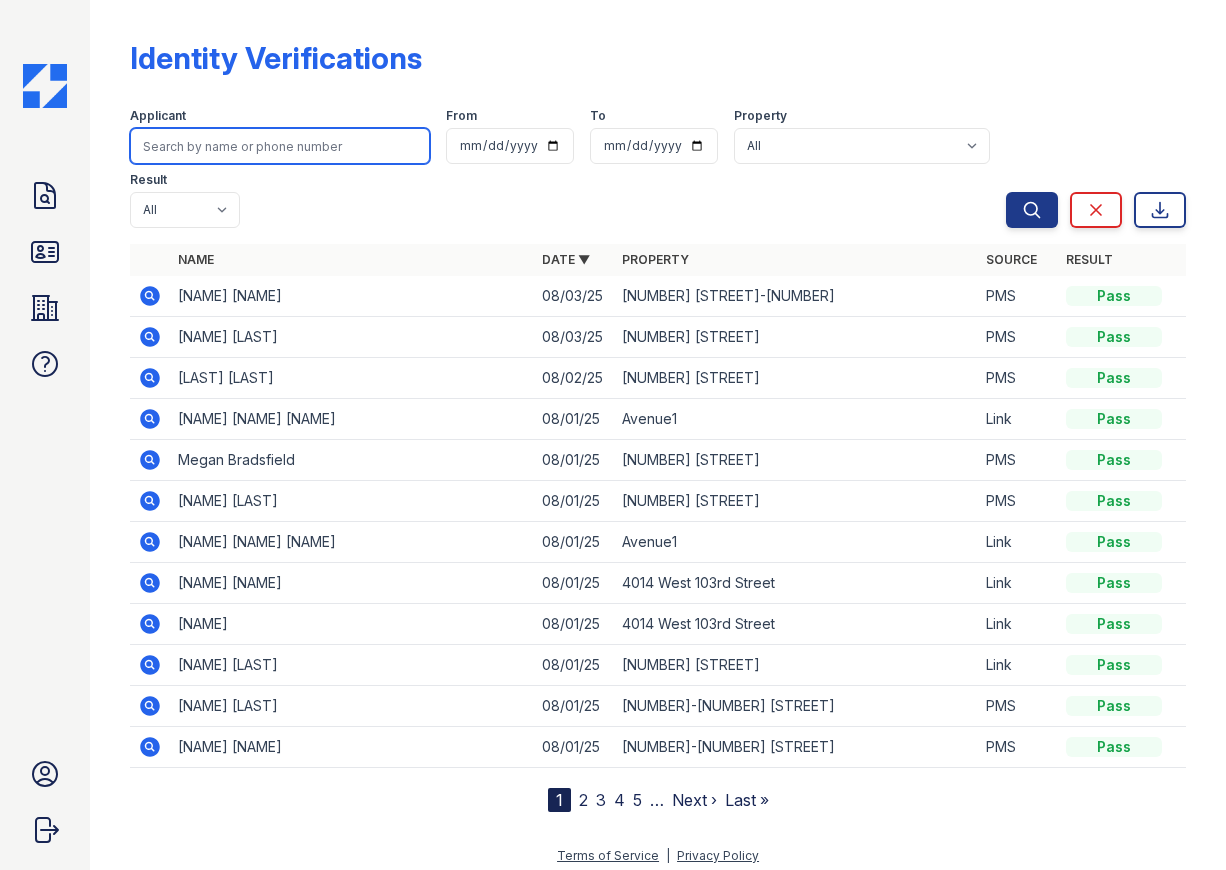 click at bounding box center (280, 146) 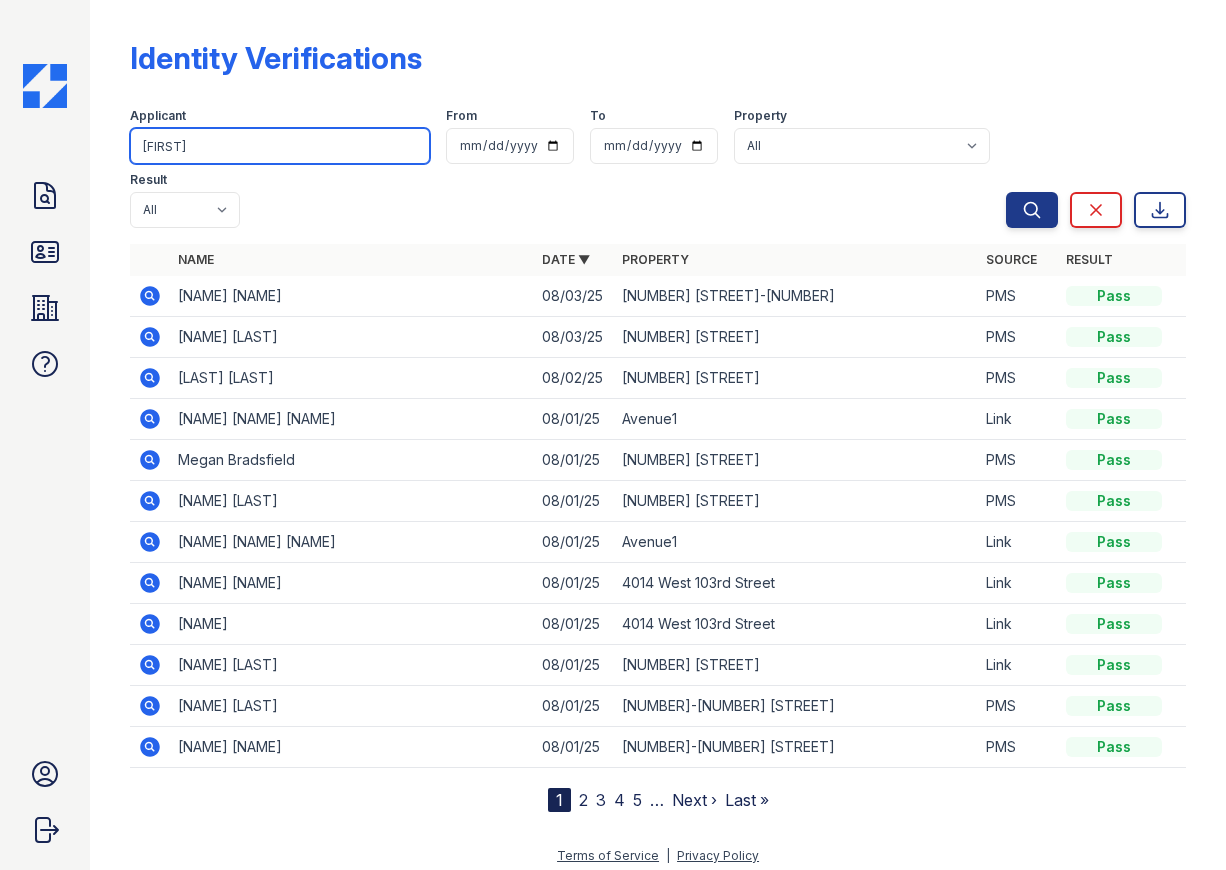 type on "[FIRST]" 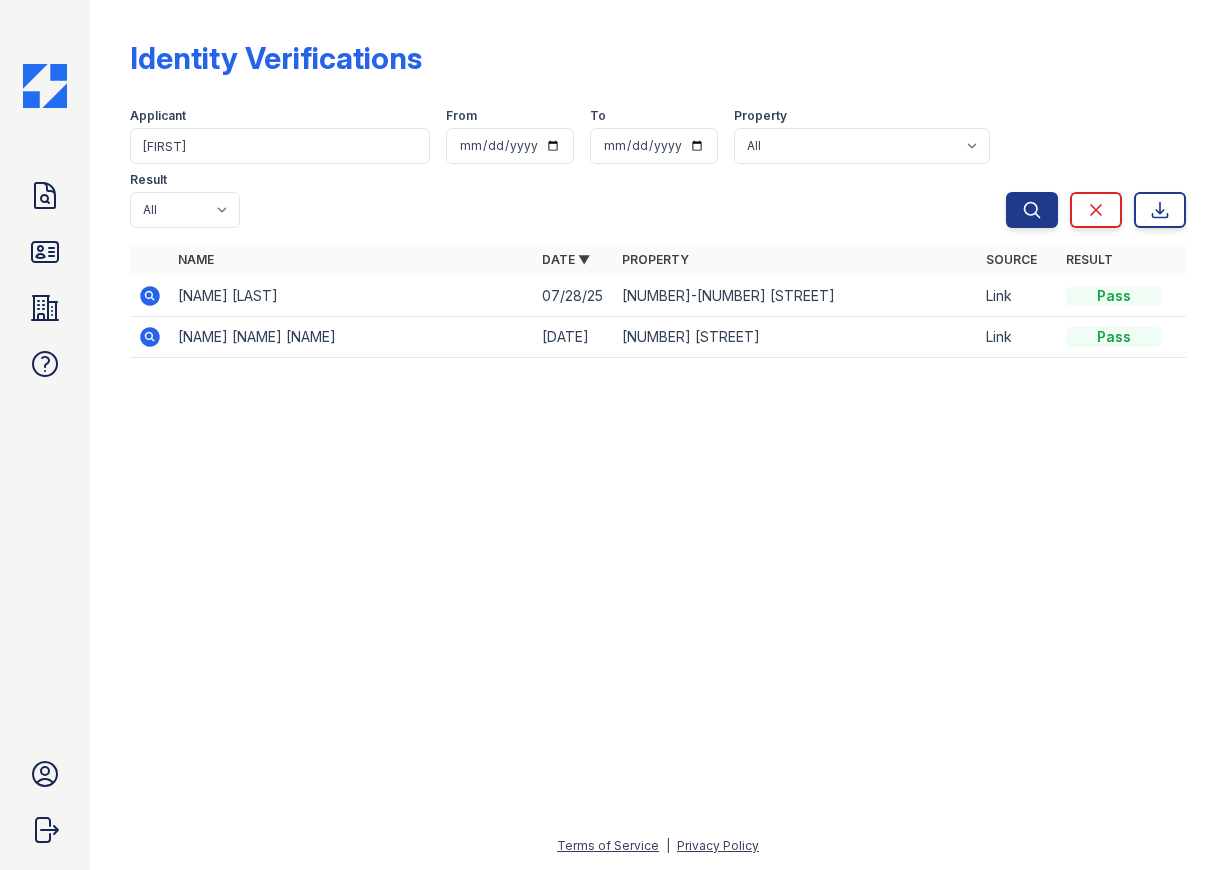 click 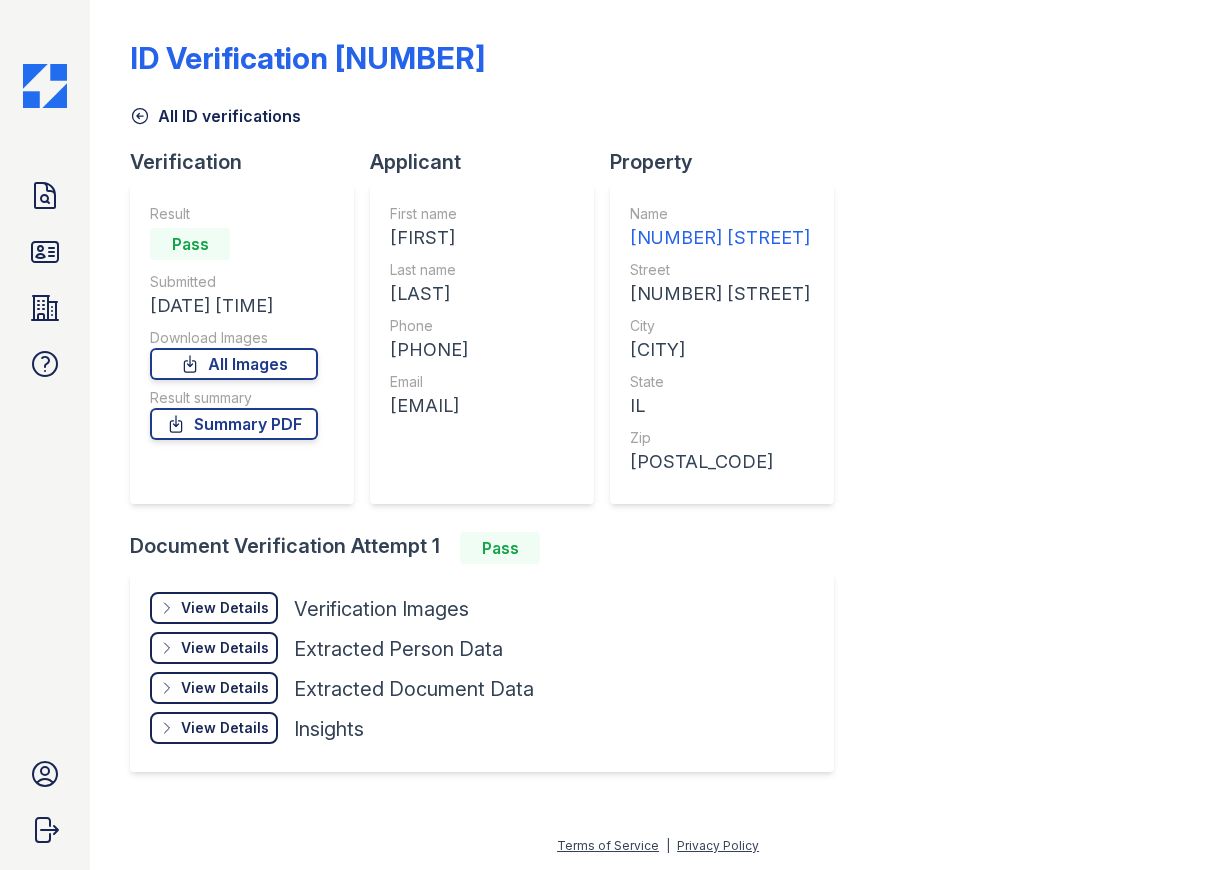 scroll, scrollTop: 0, scrollLeft: 0, axis: both 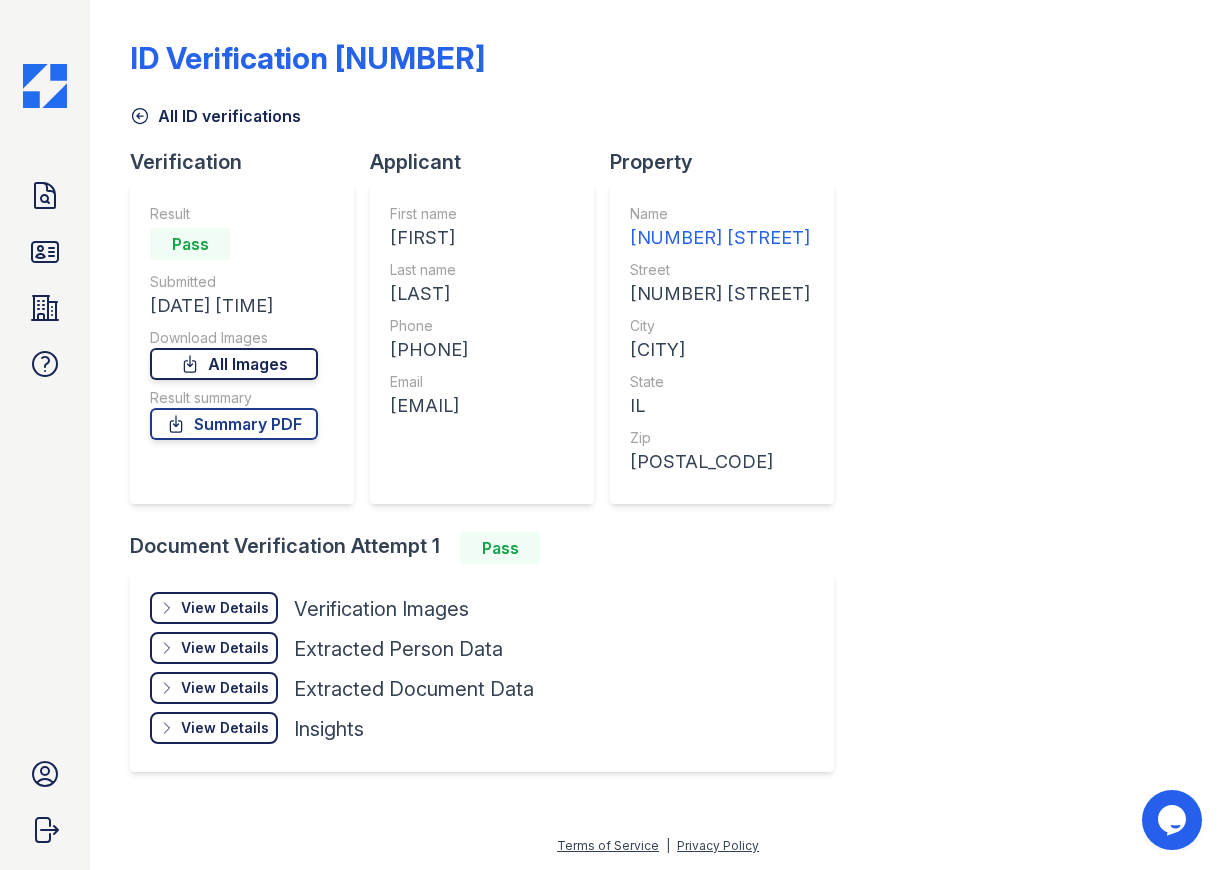 click on "All Images" at bounding box center [234, 364] 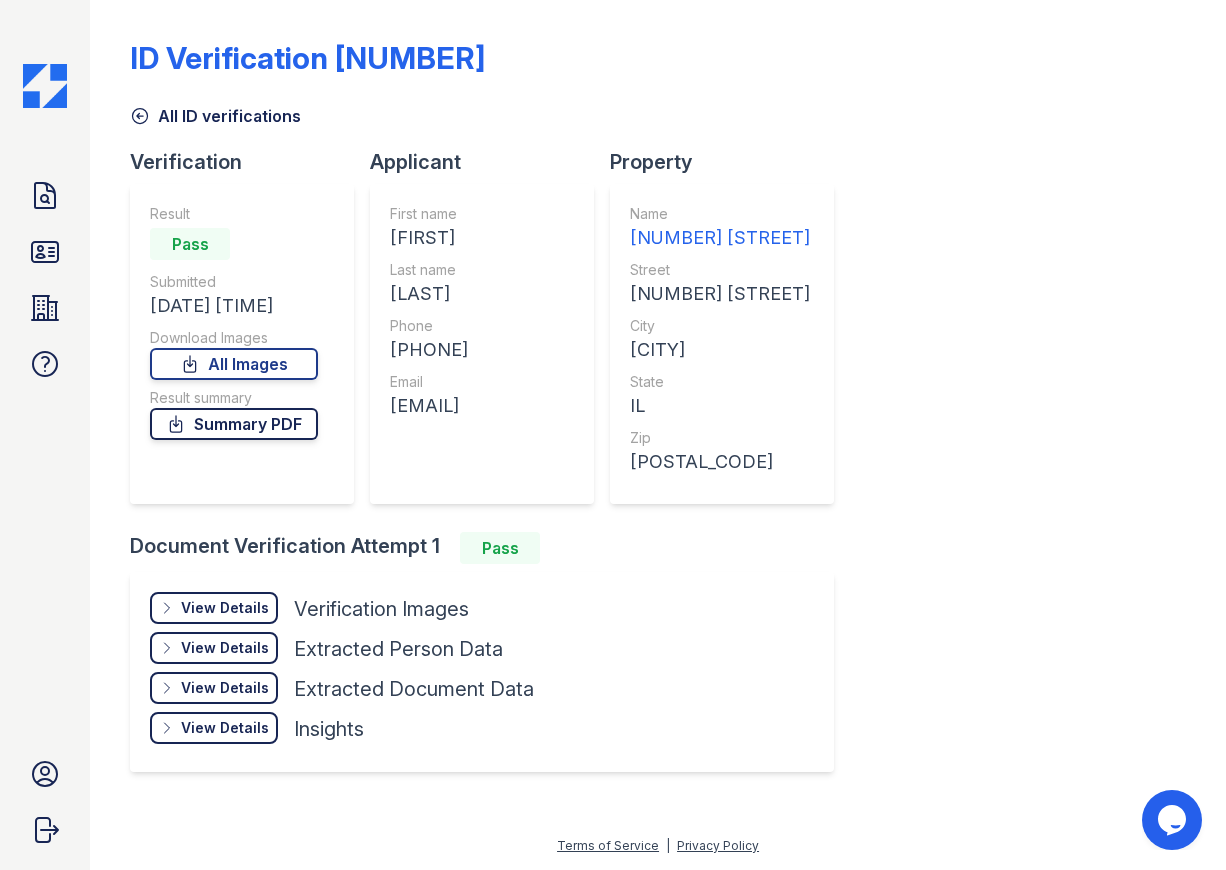 click on "Summary PDF" at bounding box center [234, 424] 